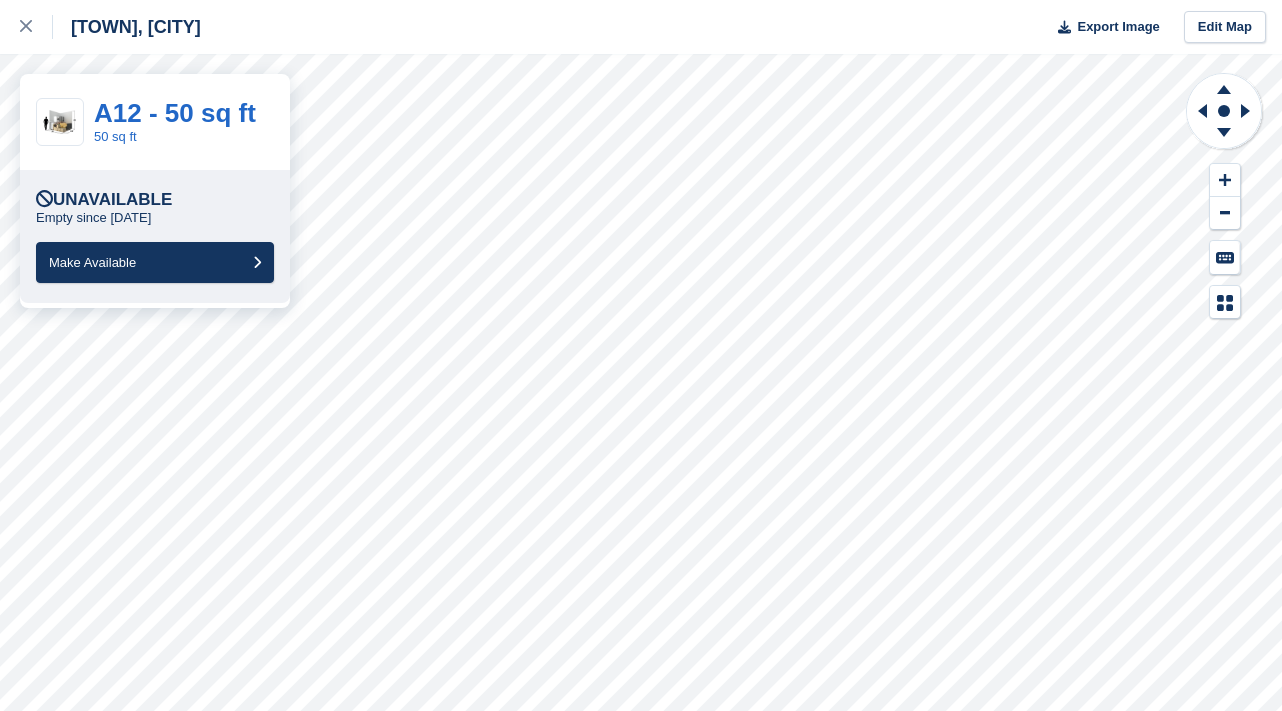 scroll, scrollTop: 0, scrollLeft: 0, axis: both 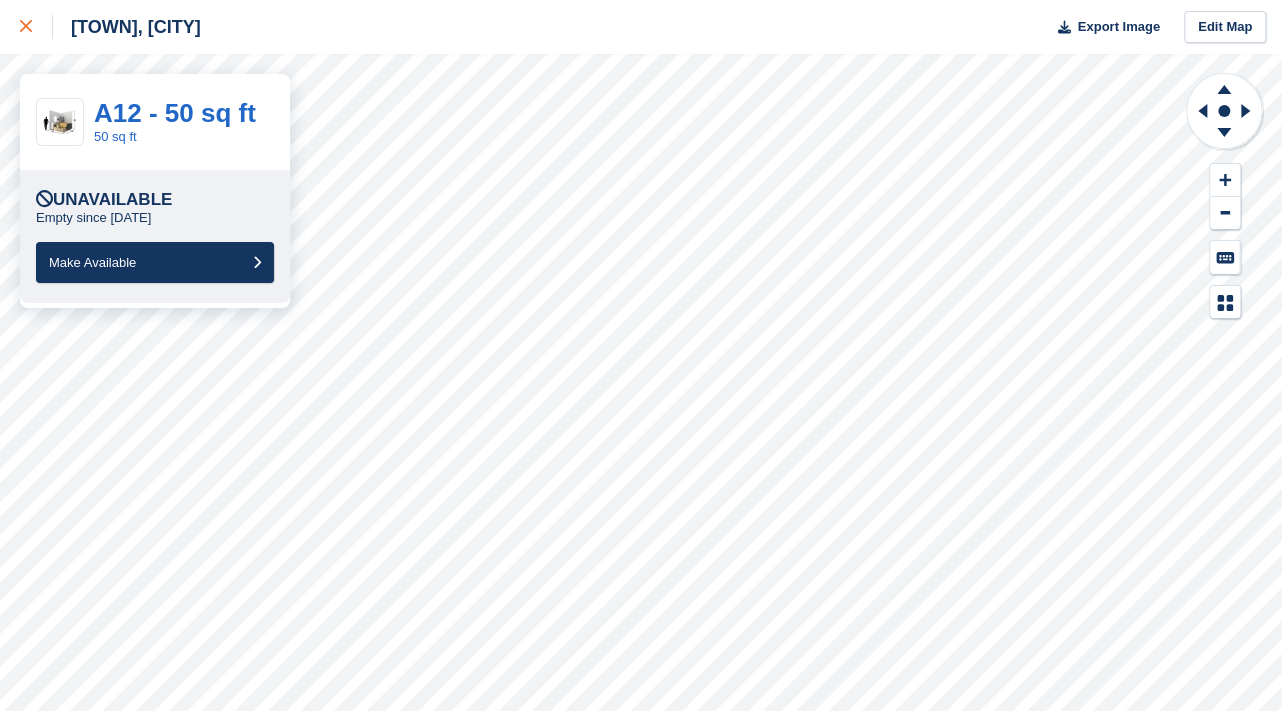 click 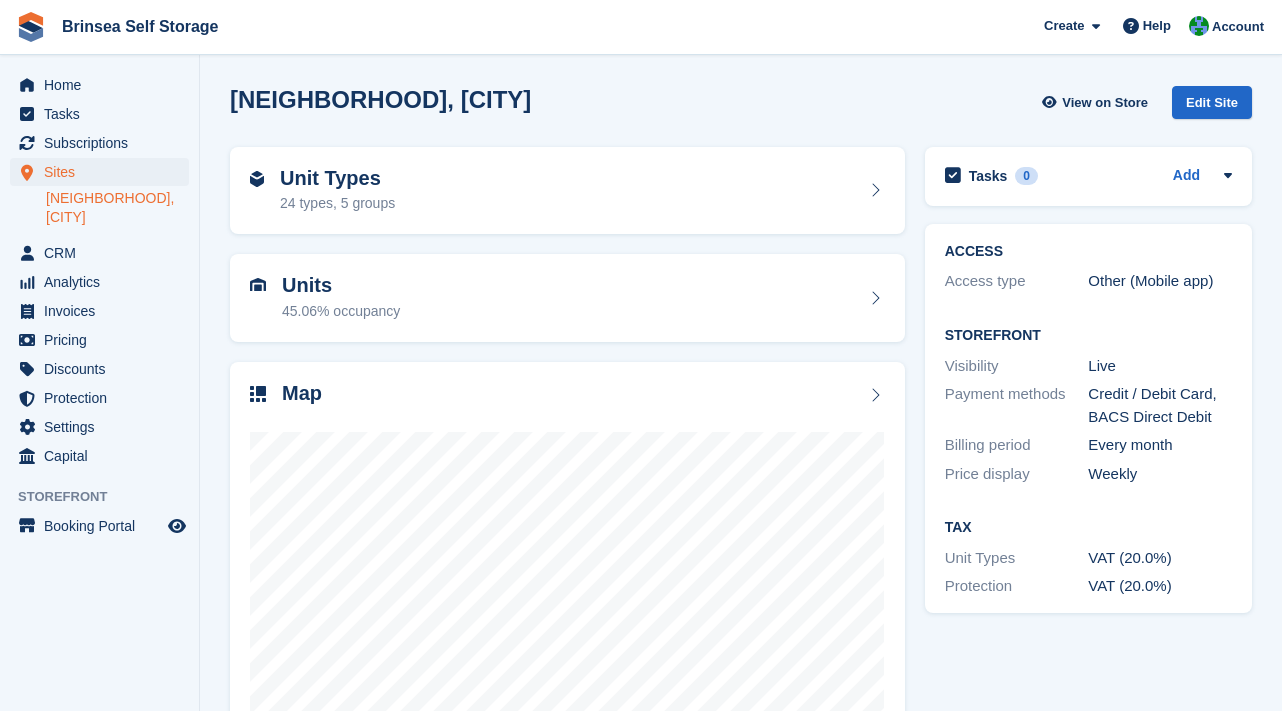 scroll, scrollTop: 0, scrollLeft: 0, axis: both 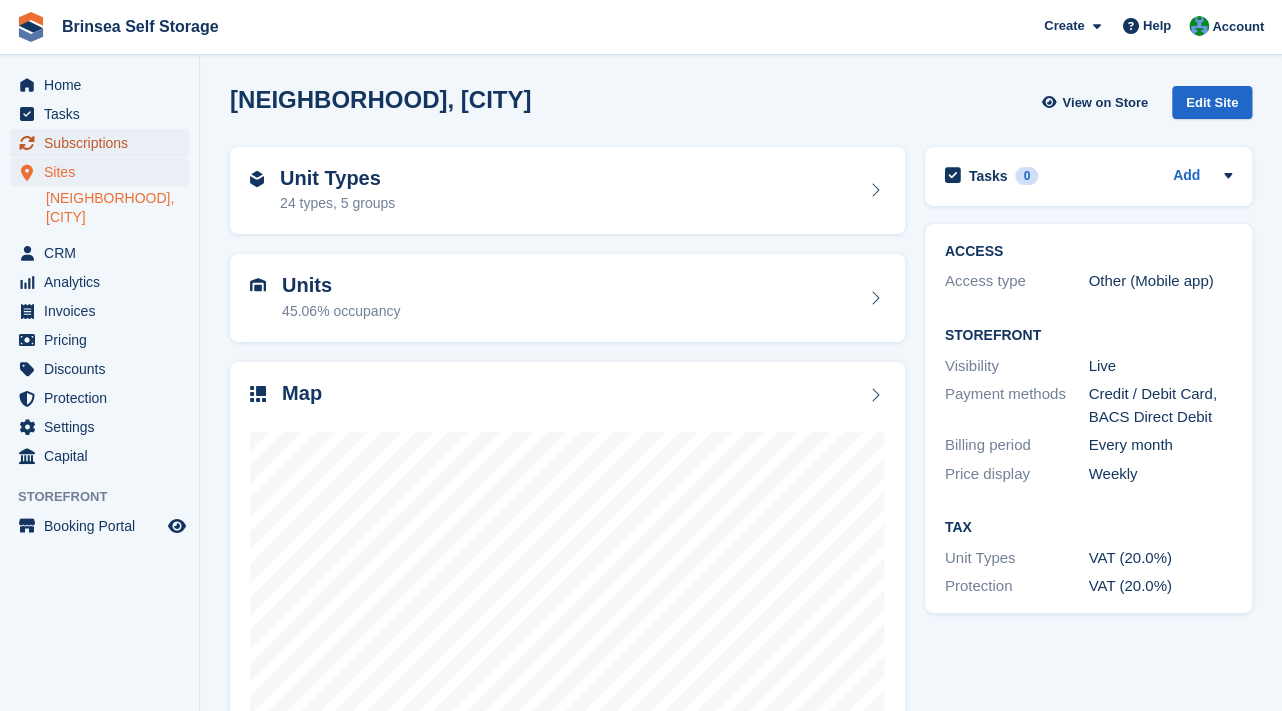 click on "Subscriptions" at bounding box center (104, 143) 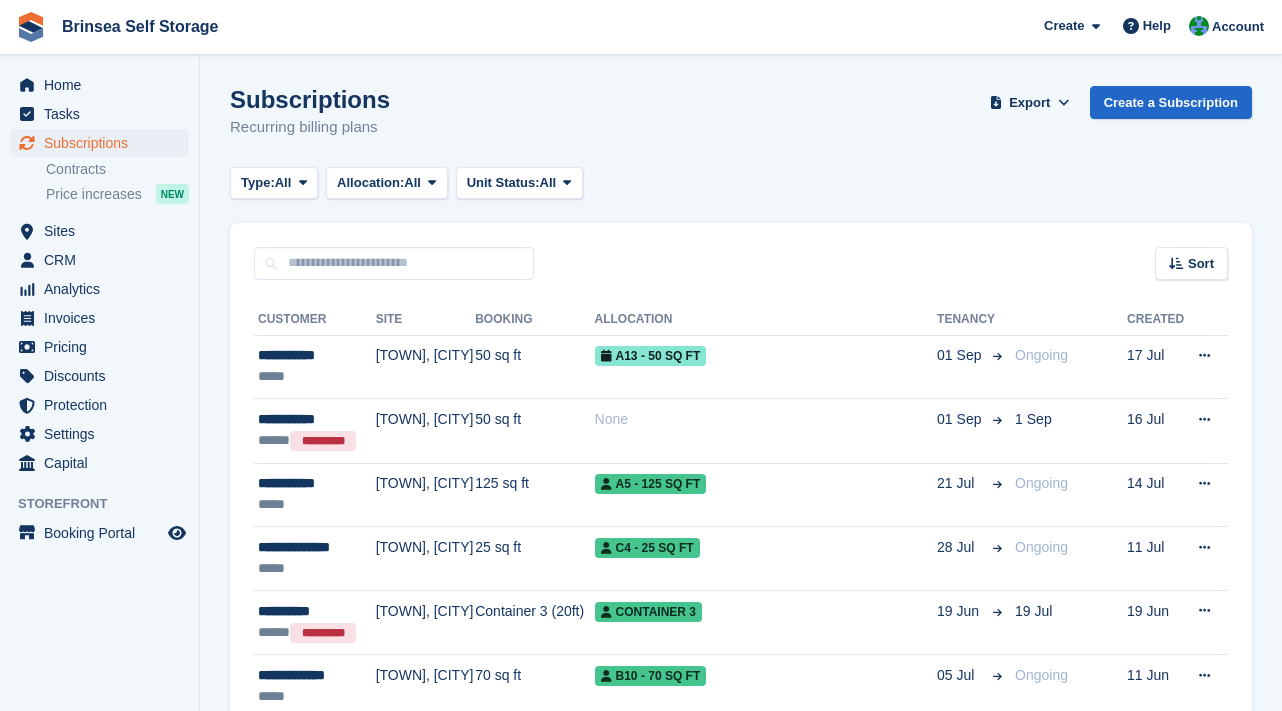 scroll, scrollTop: 0, scrollLeft: 0, axis: both 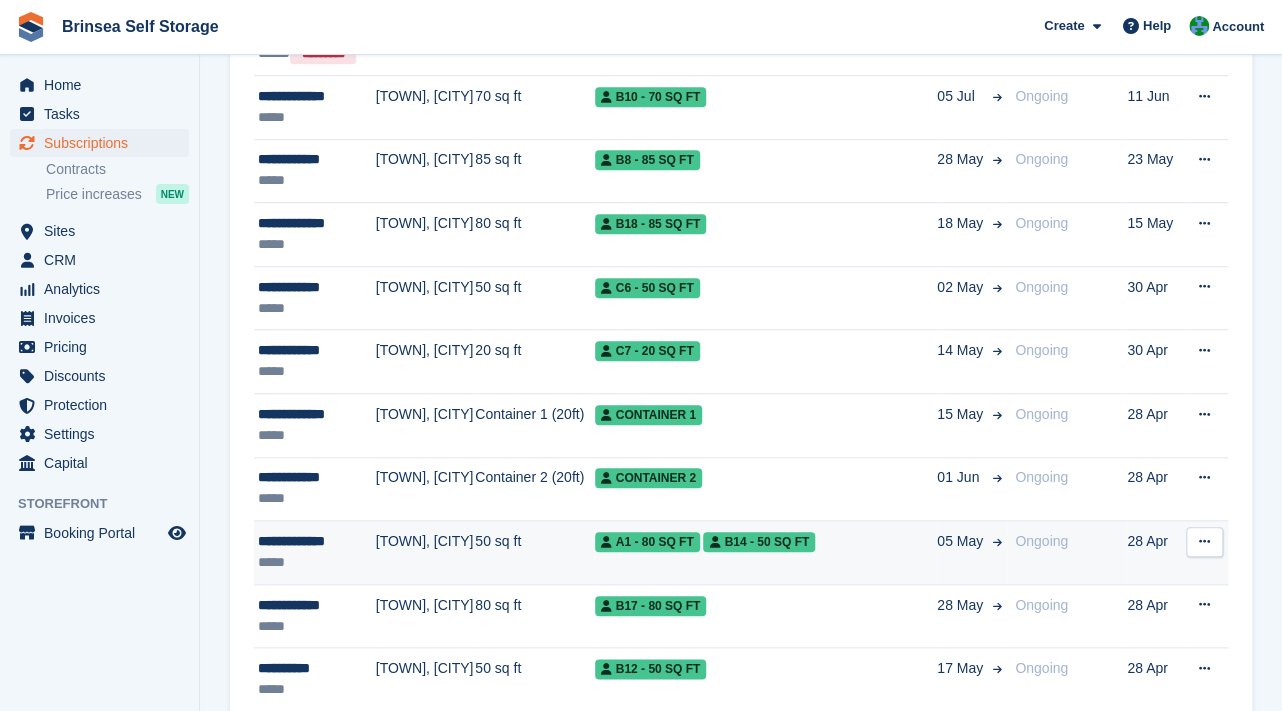 click on "A1 - 80 sq ft" at bounding box center (647, 542) 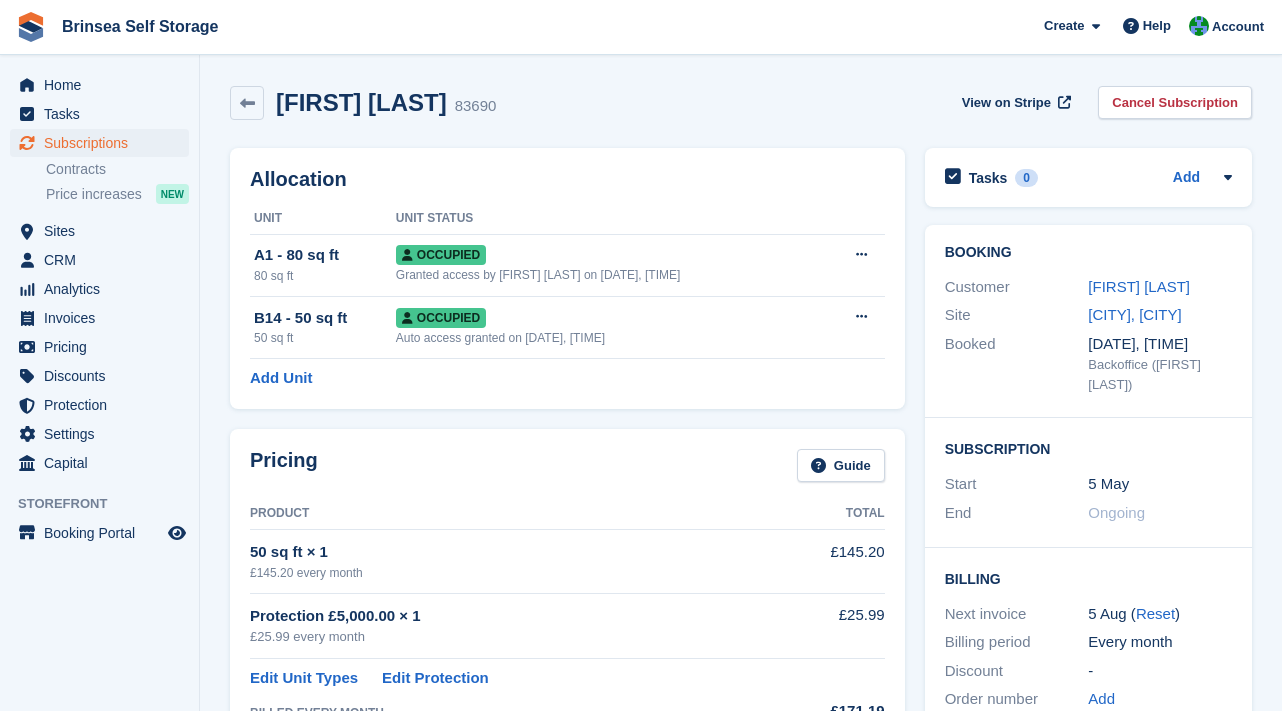 scroll, scrollTop: 0, scrollLeft: 0, axis: both 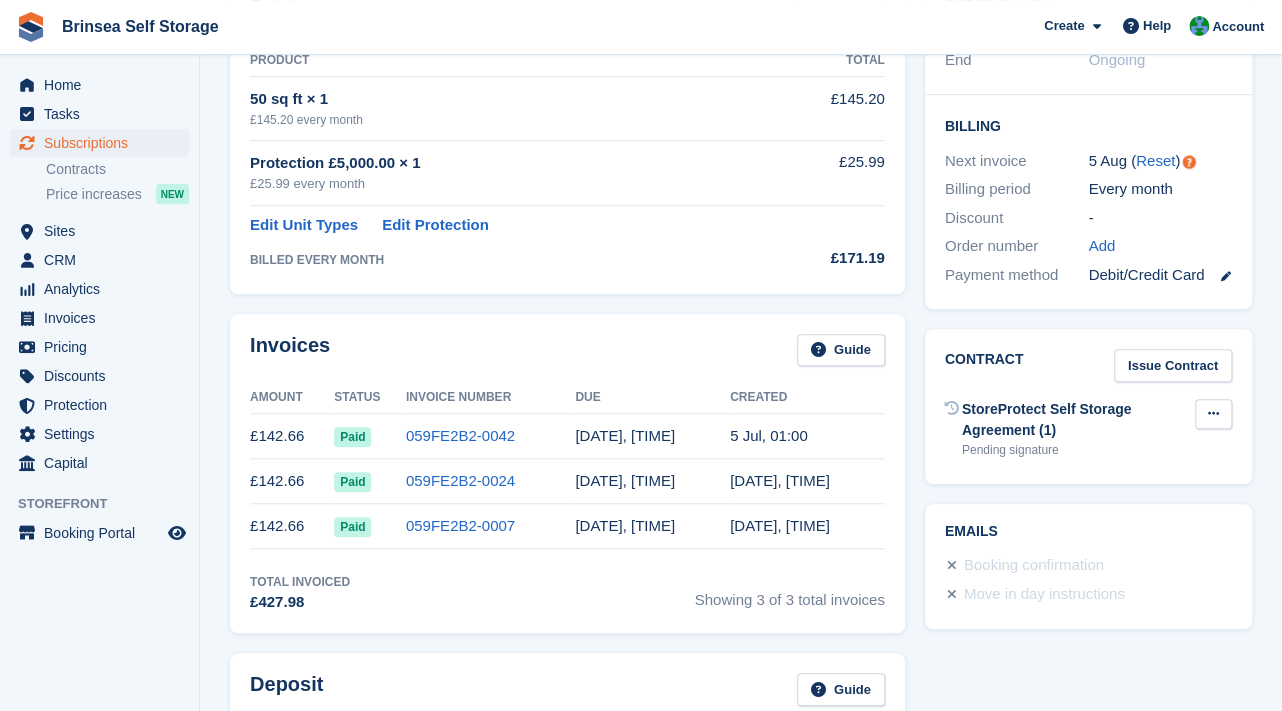 click at bounding box center [1213, 413] 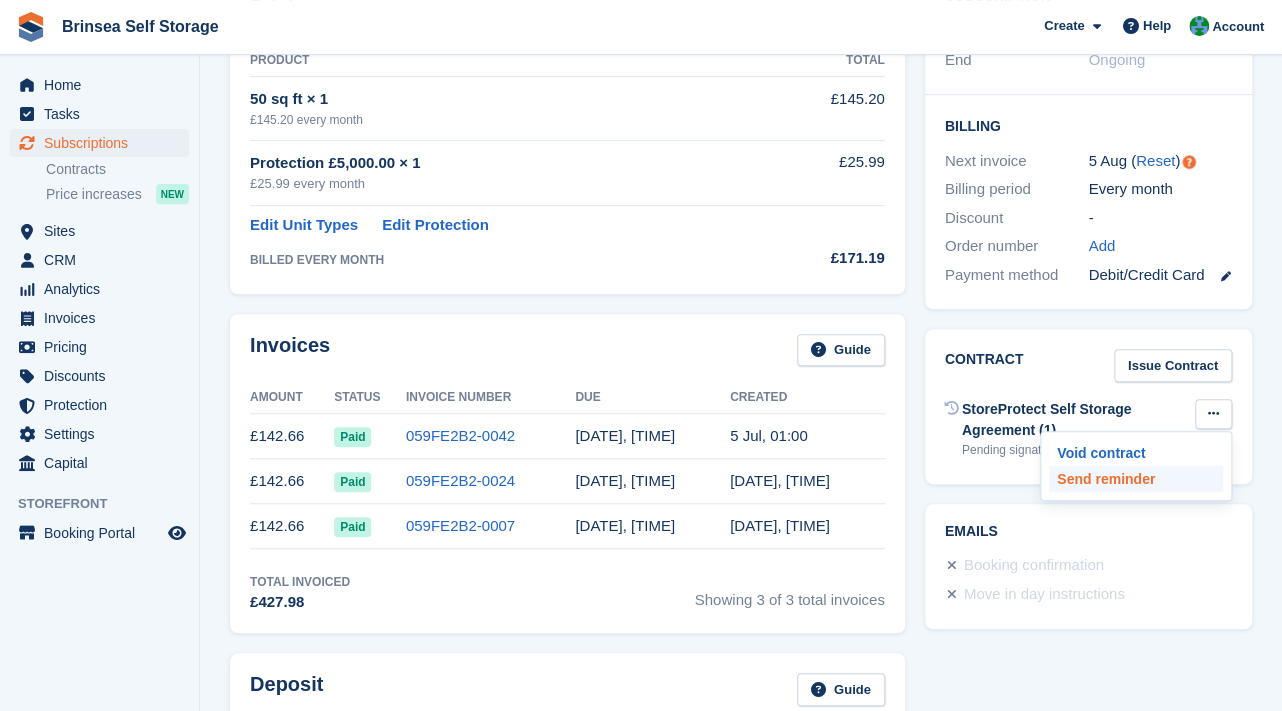click on "Send reminder" at bounding box center [1136, 479] 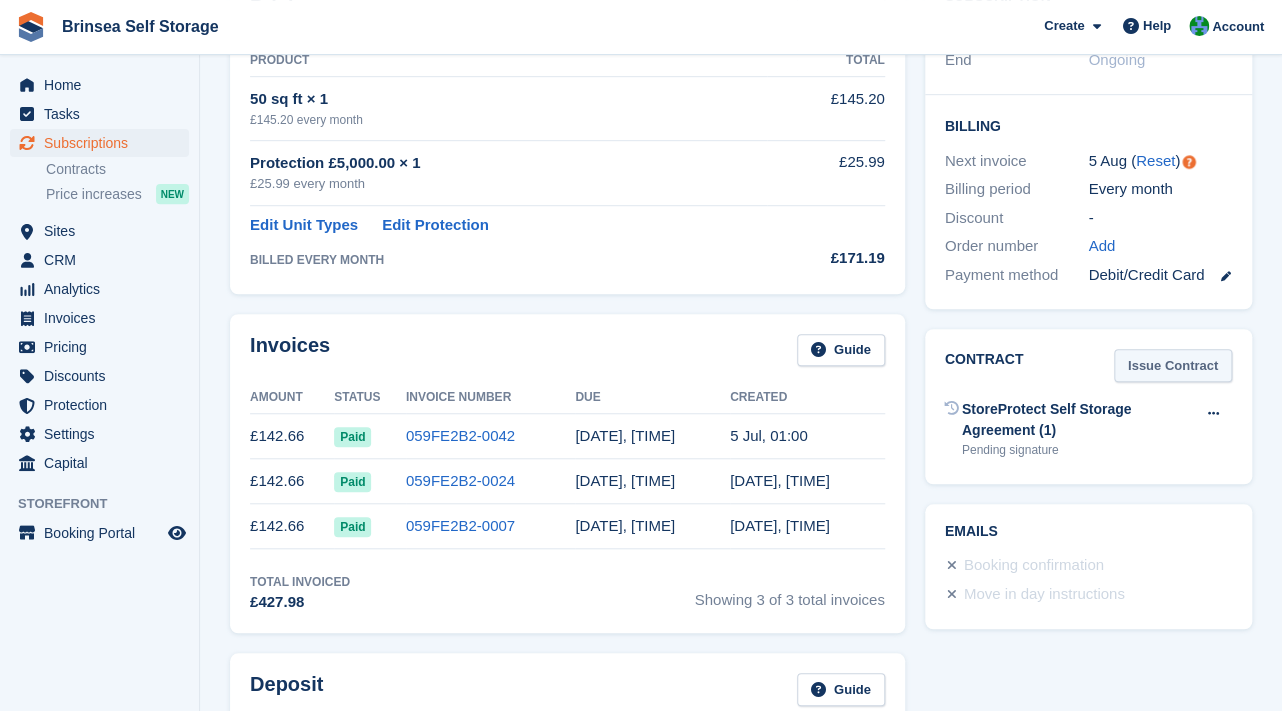 click on "Issue Contract" at bounding box center [1173, 365] 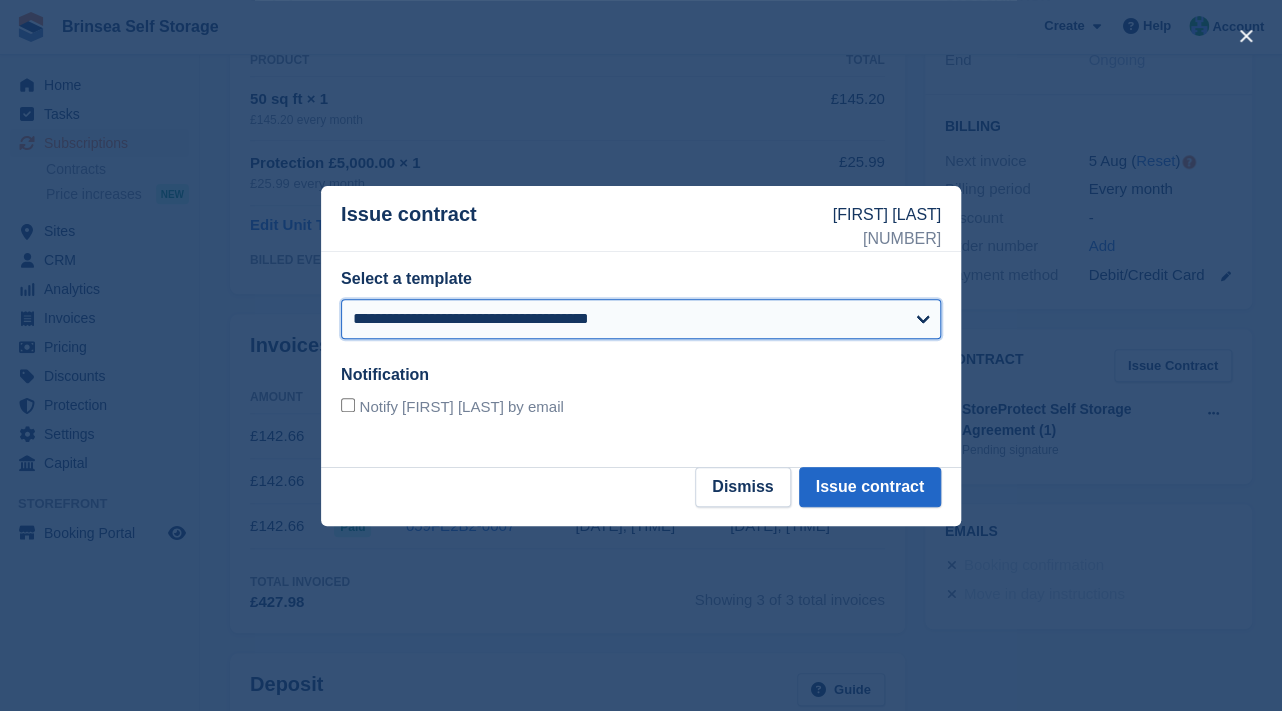 click on "**********" at bounding box center (641, 319) 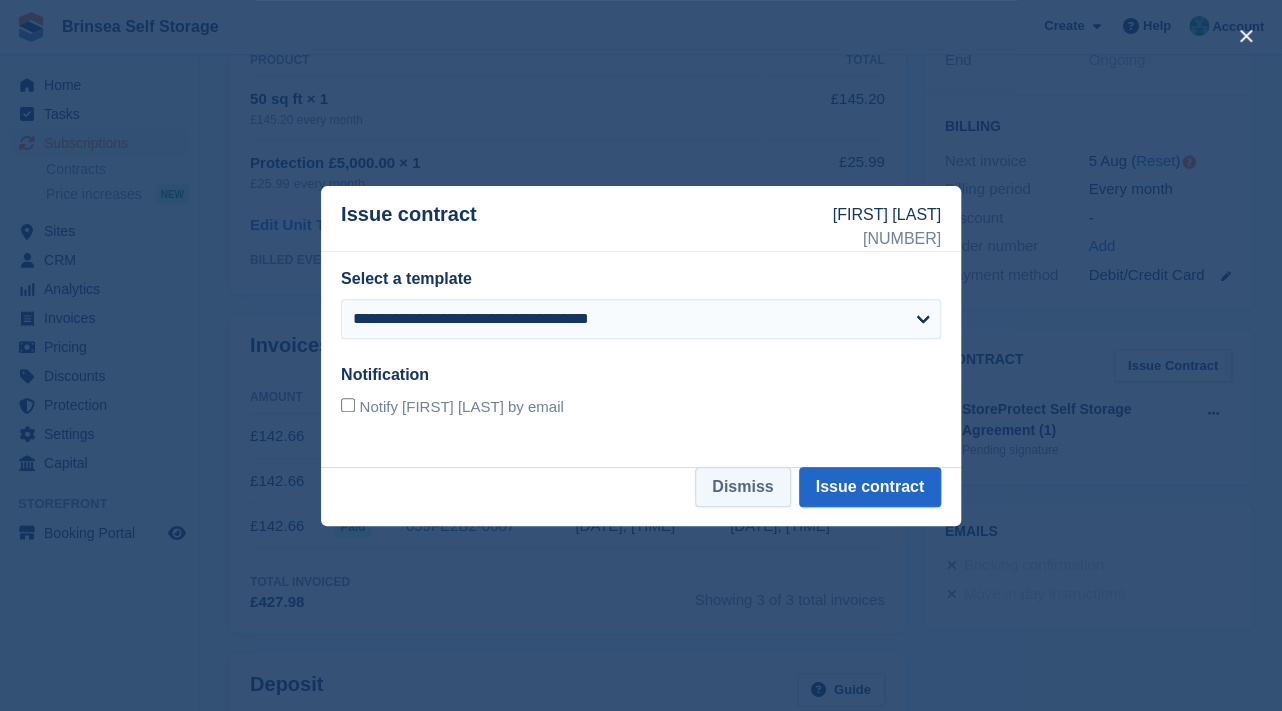 click on "Dismiss" at bounding box center [742, 487] 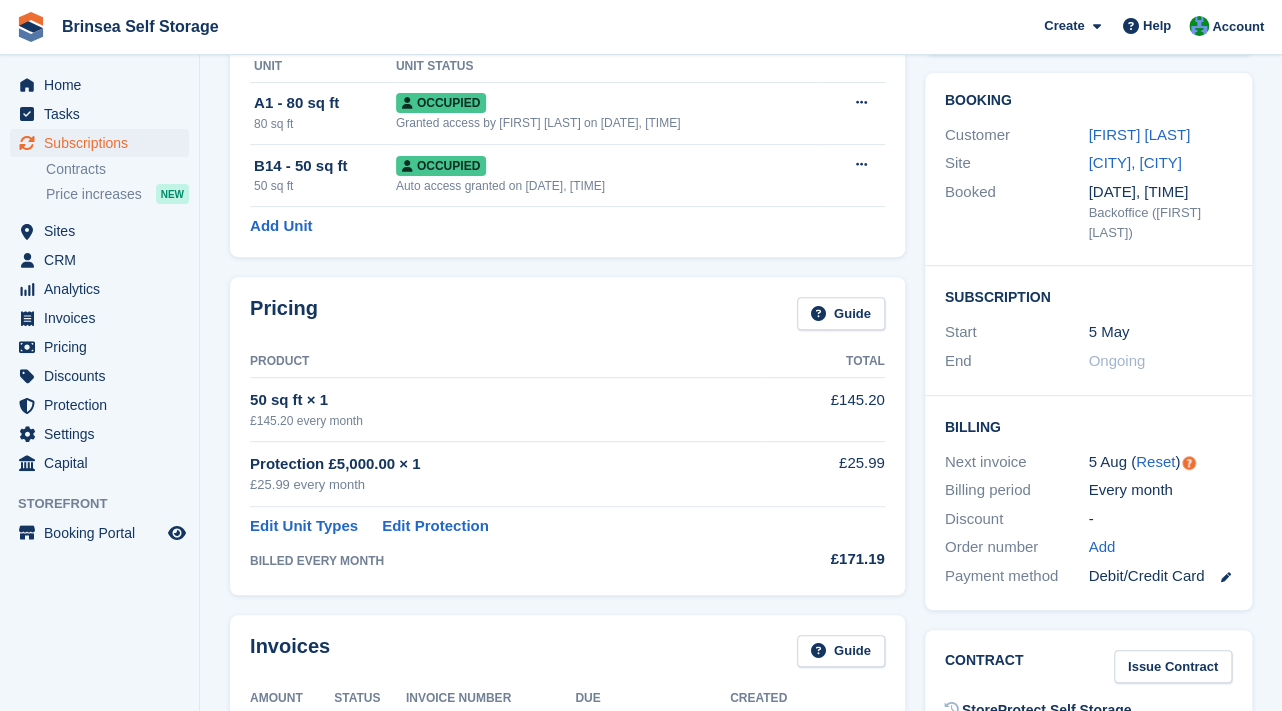 scroll, scrollTop: 100, scrollLeft: 0, axis: vertical 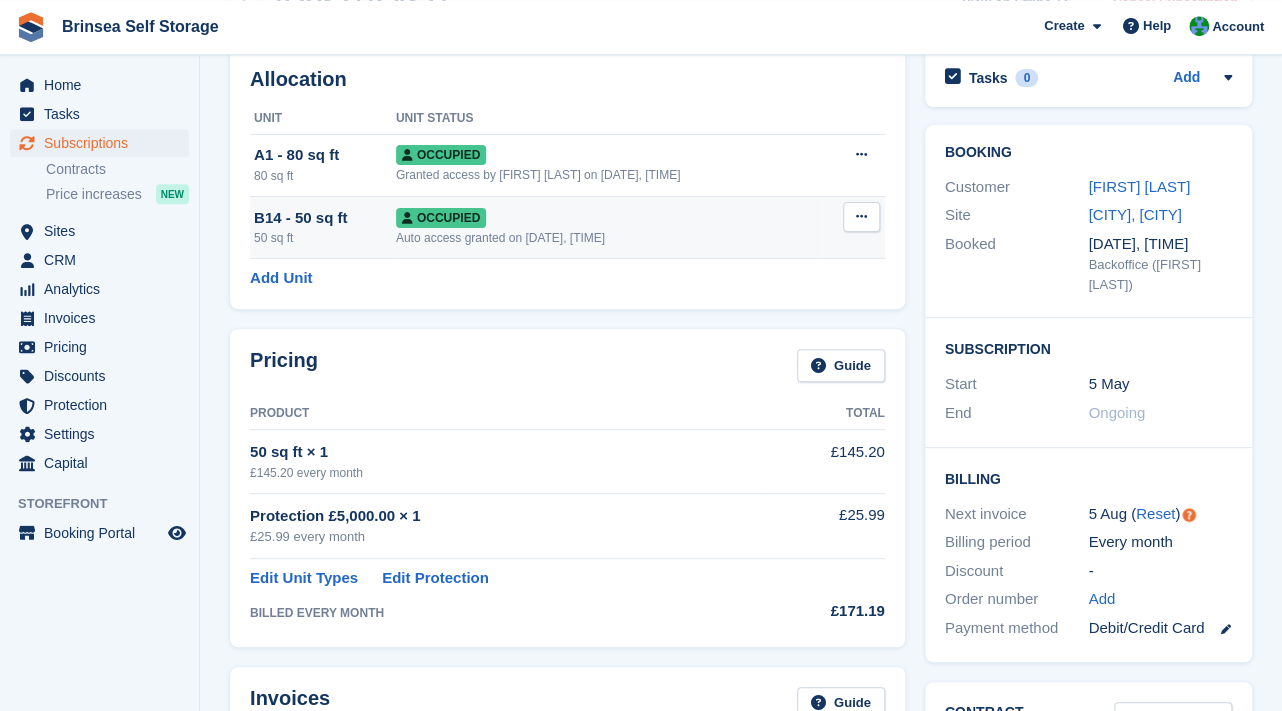click at bounding box center (861, 216) 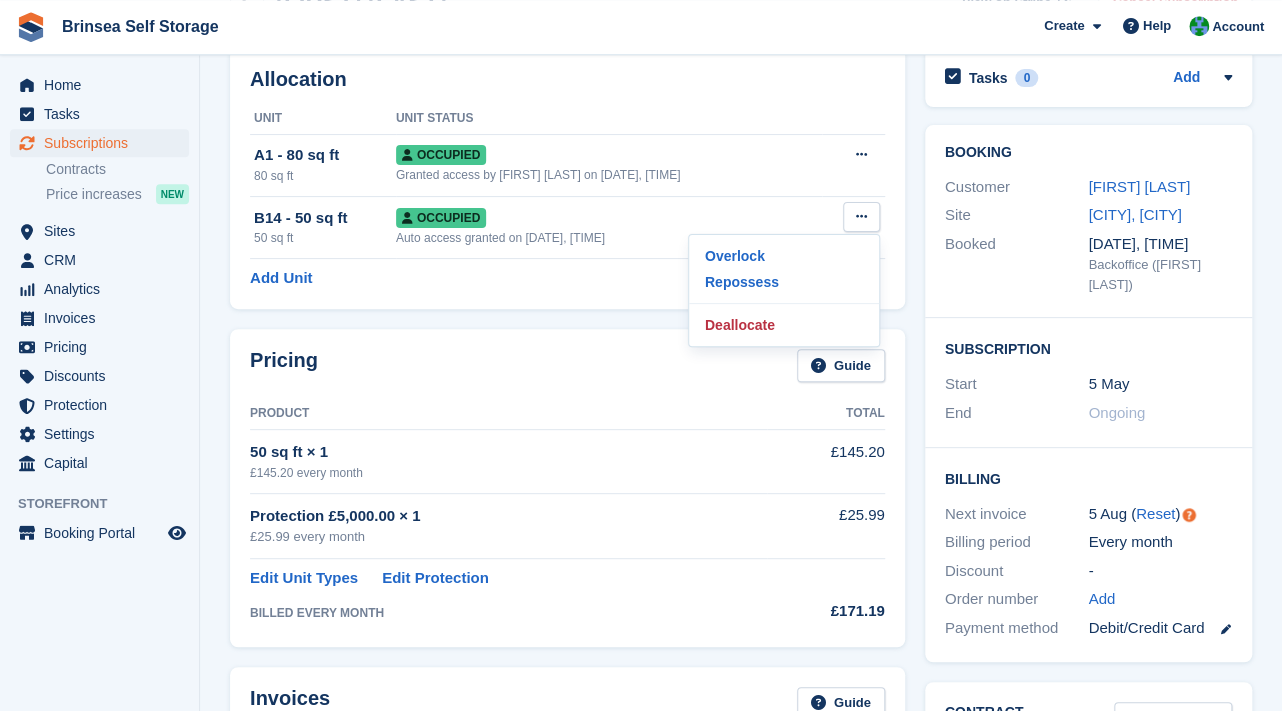 click on "Pricing
Guide
Product
Total
50 sq ft × 1
£145.20 every month
£145.20
Protection £5,000.00 × 1
£25.99 every month
£25.99
Edit Unit Types
Edit Protection
BILLED EVERY MONTH
£171.19" at bounding box center [567, 487] 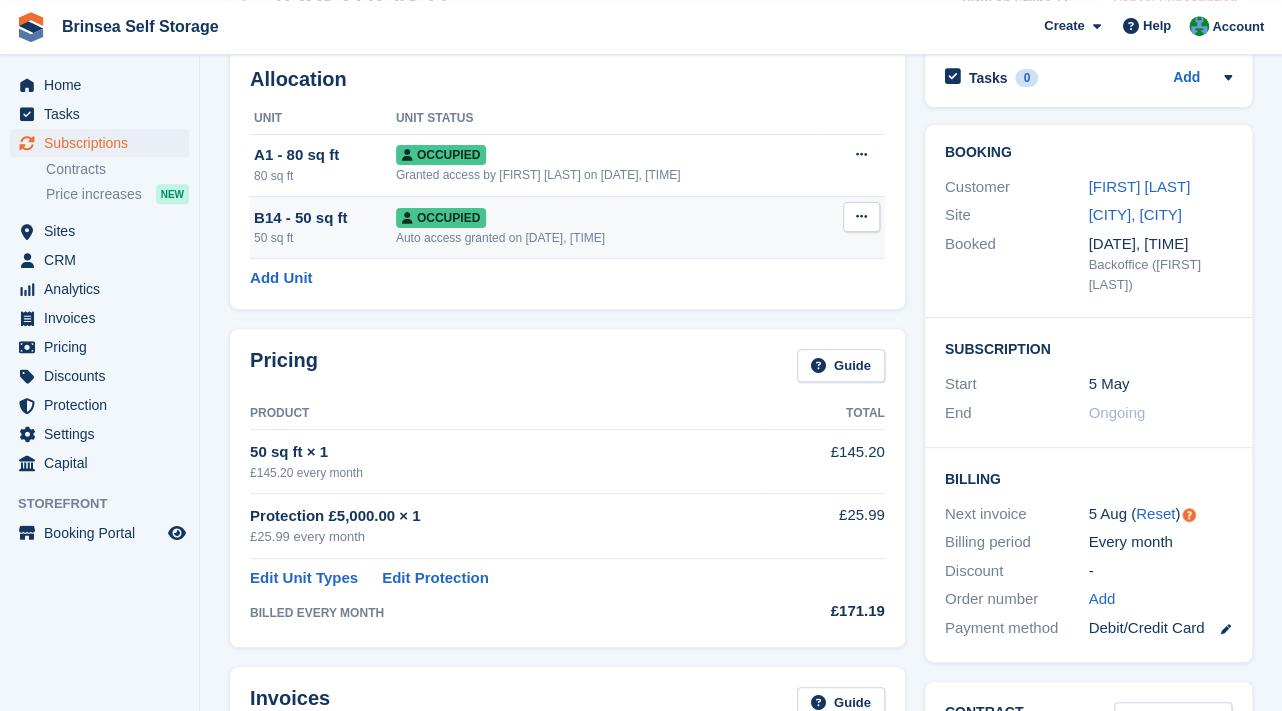 click on "Occupied" at bounding box center (441, 218) 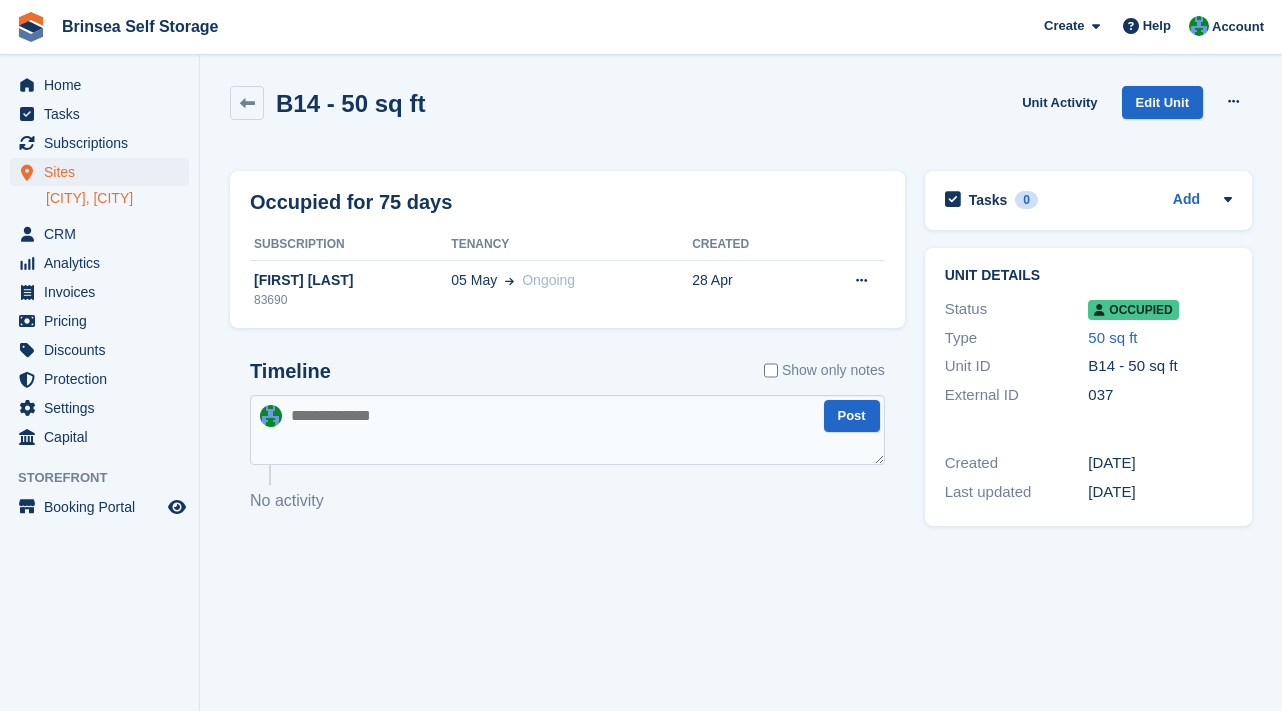 scroll, scrollTop: 0, scrollLeft: 0, axis: both 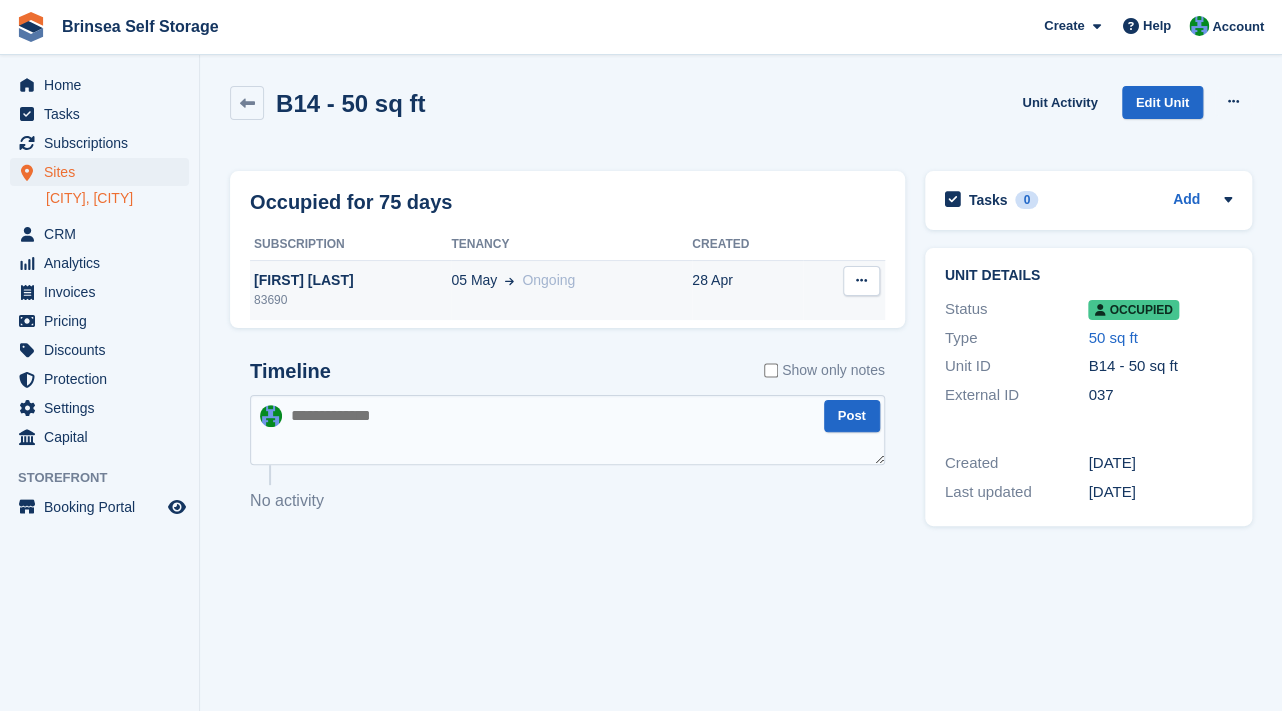 click at bounding box center [861, 280] 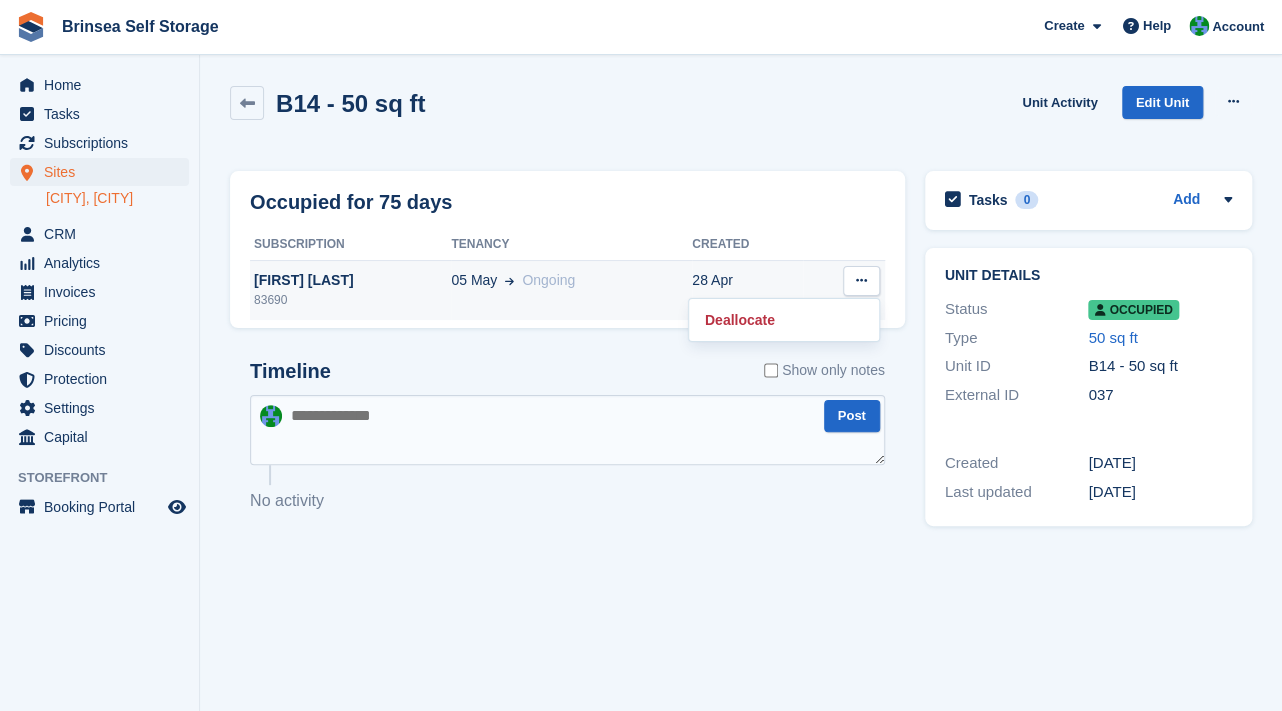 click at bounding box center (861, 280) 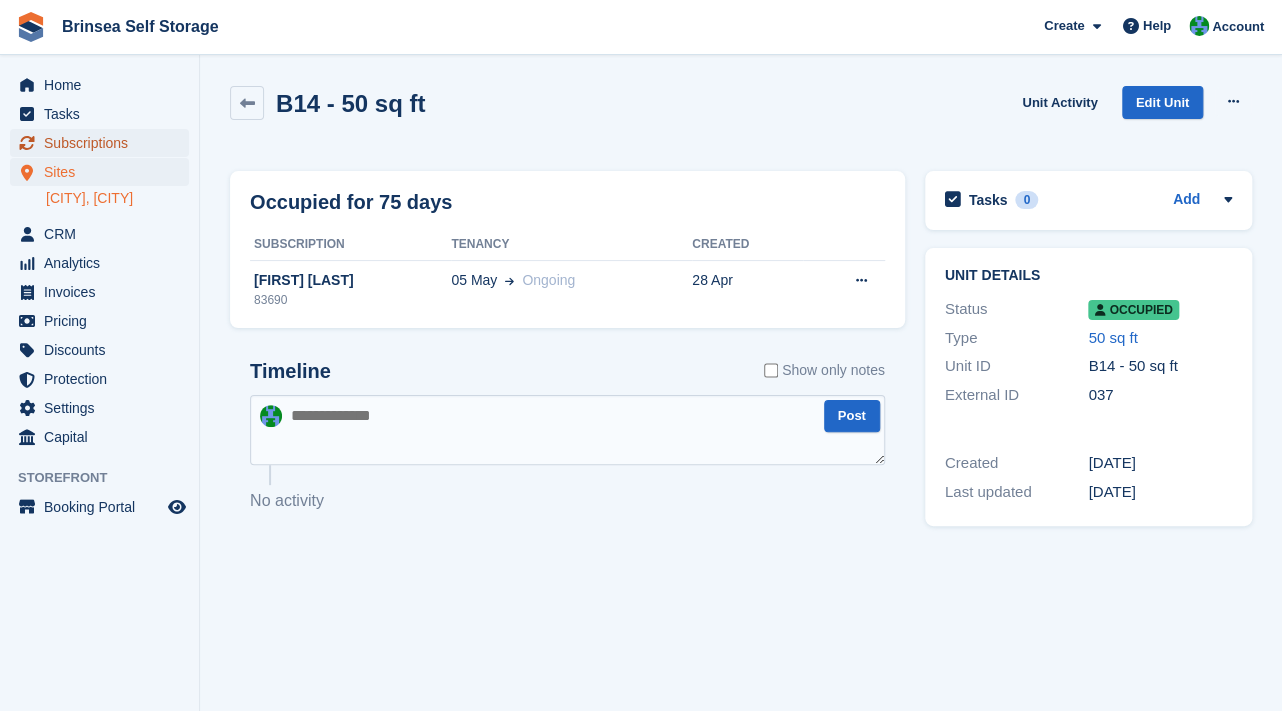 click on "Subscriptions" at bounding box center (104, 143) 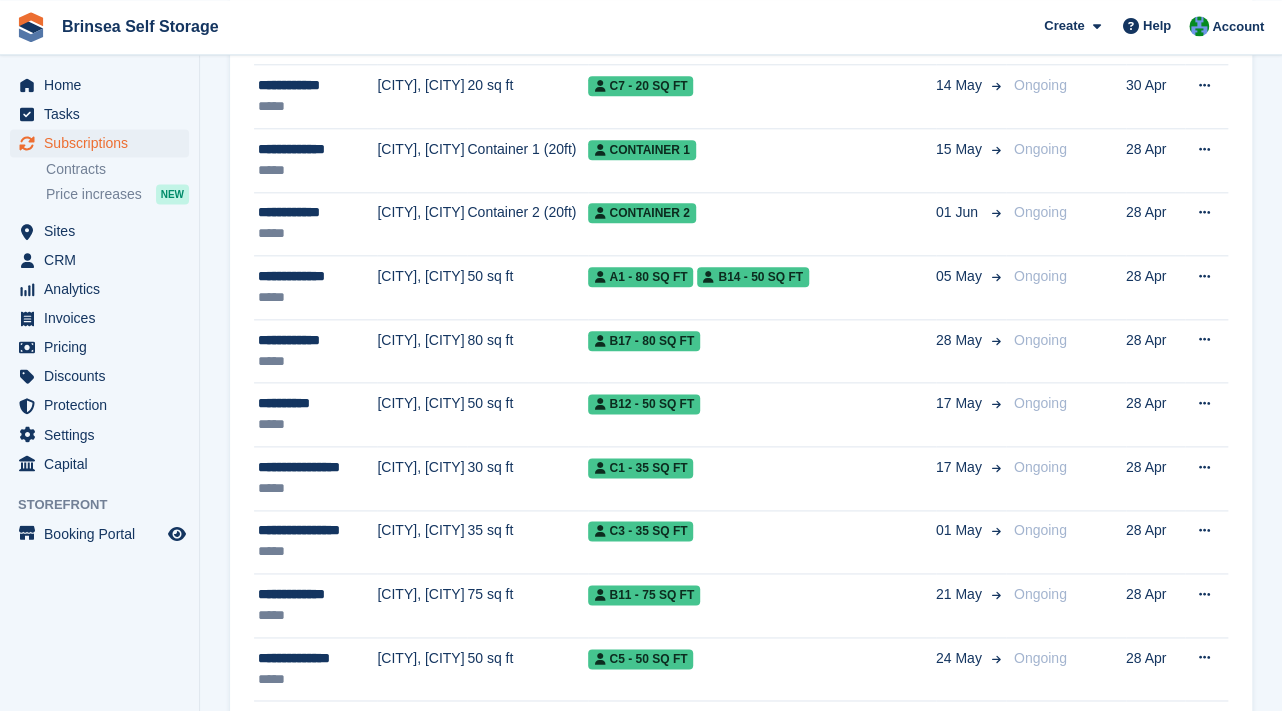 scroll, scrollTop: 842, scrollLeft: 0, axis: vertical 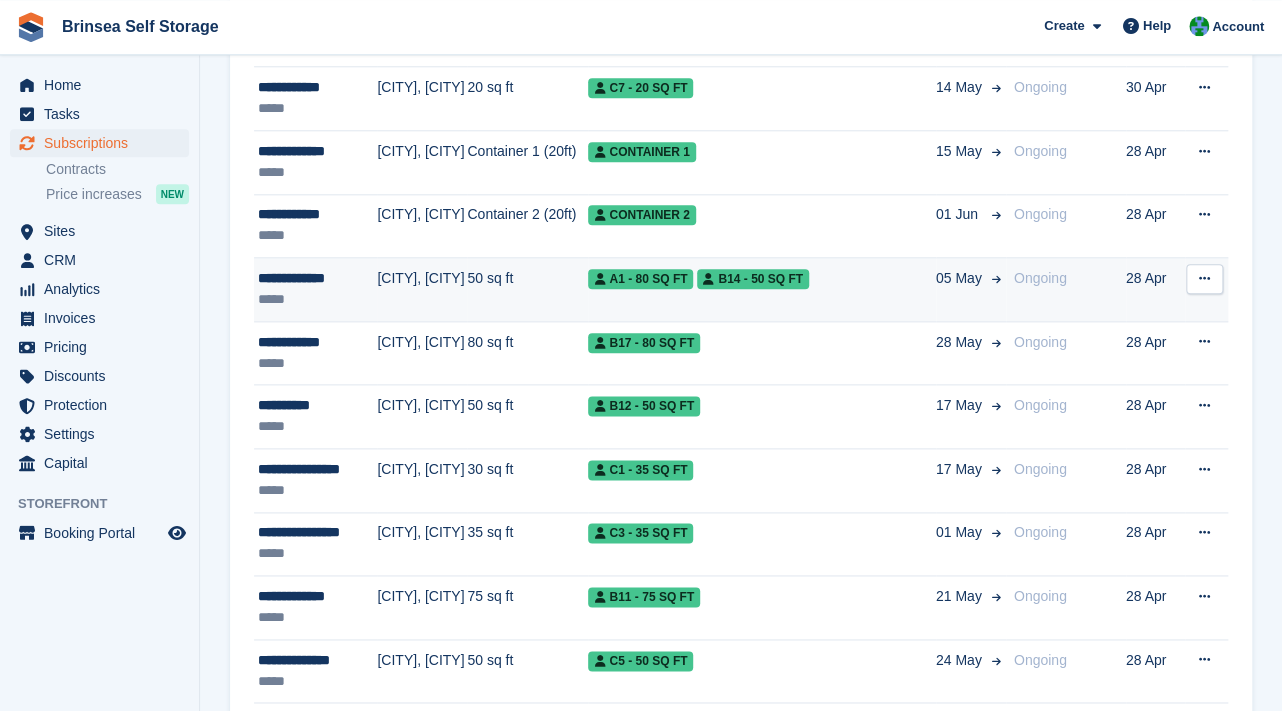 click at bounding box center [1204, 278] 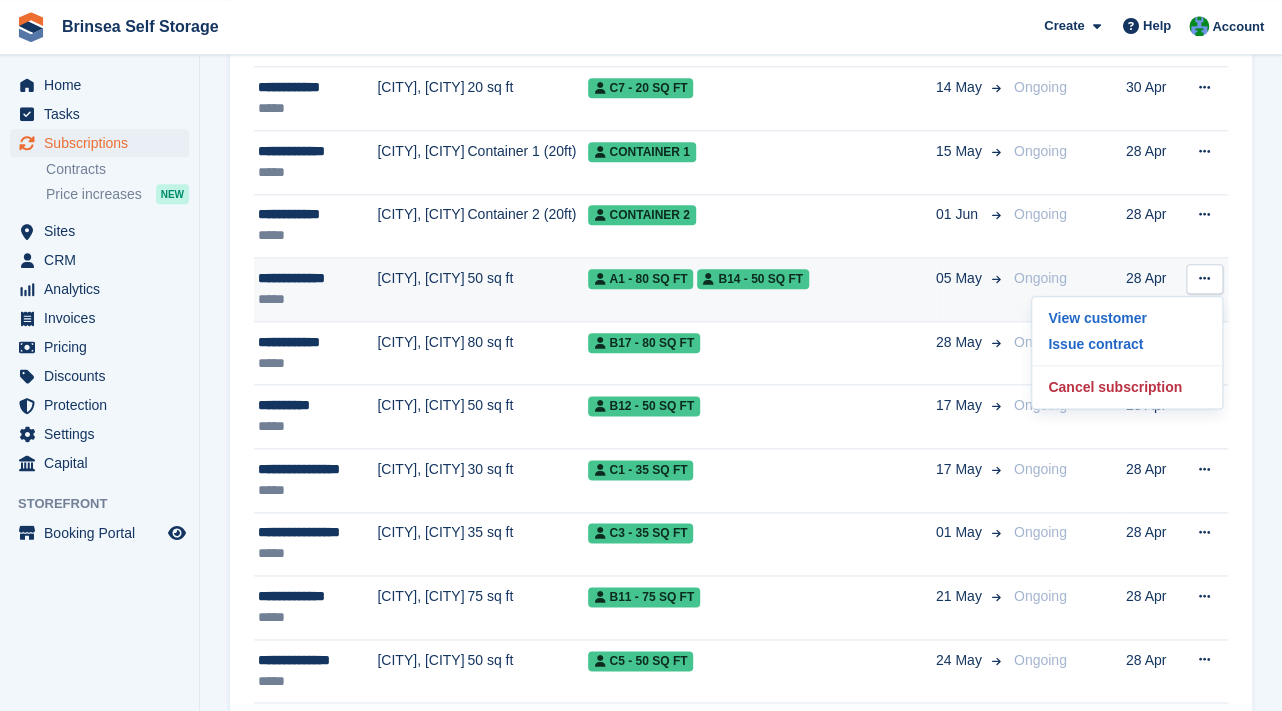 click on "B14 - 50 sq ft" at bounding box center (753, 279) 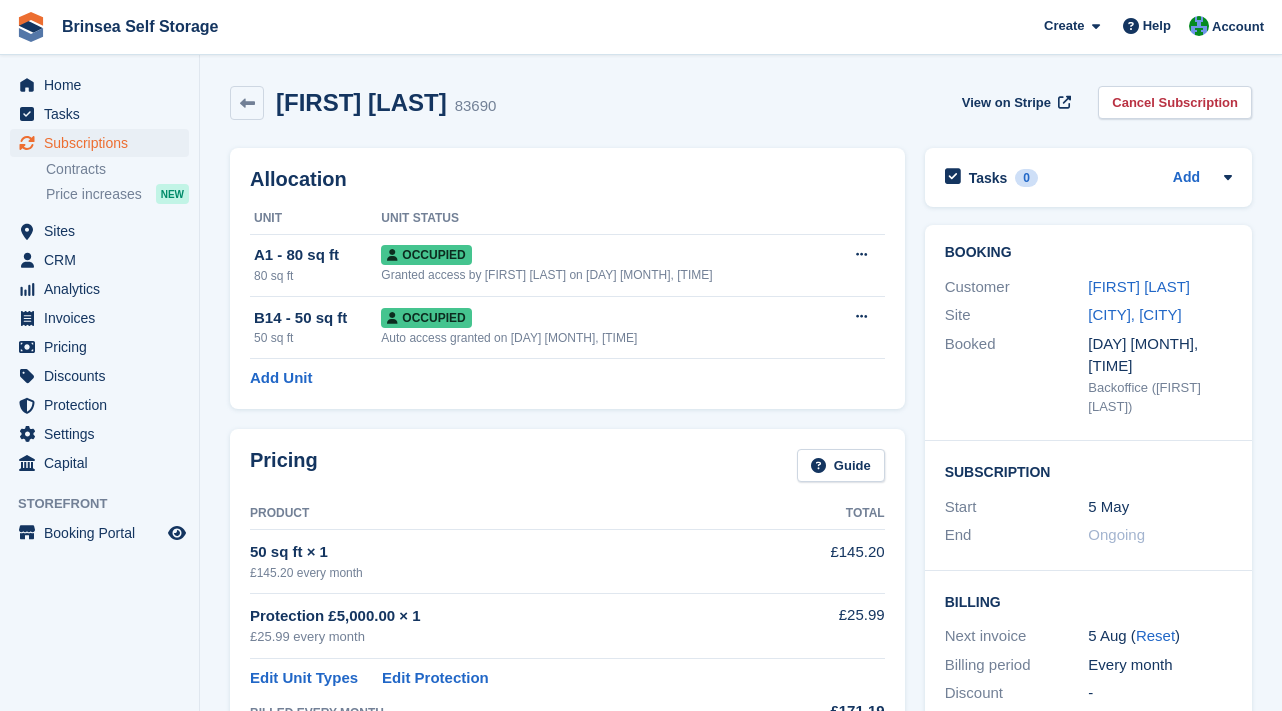 scroll, scrollTop: 0, scrollLeft: 0, axis: both 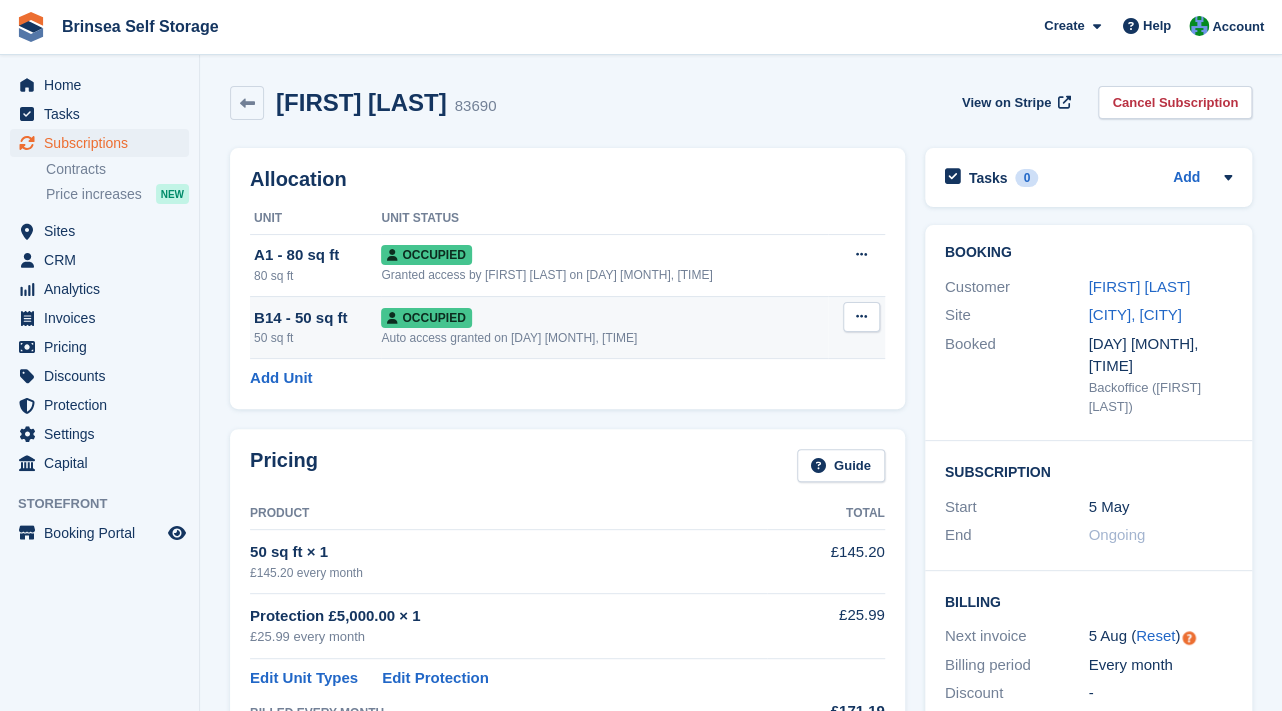 click at bounding box center [861, 317] 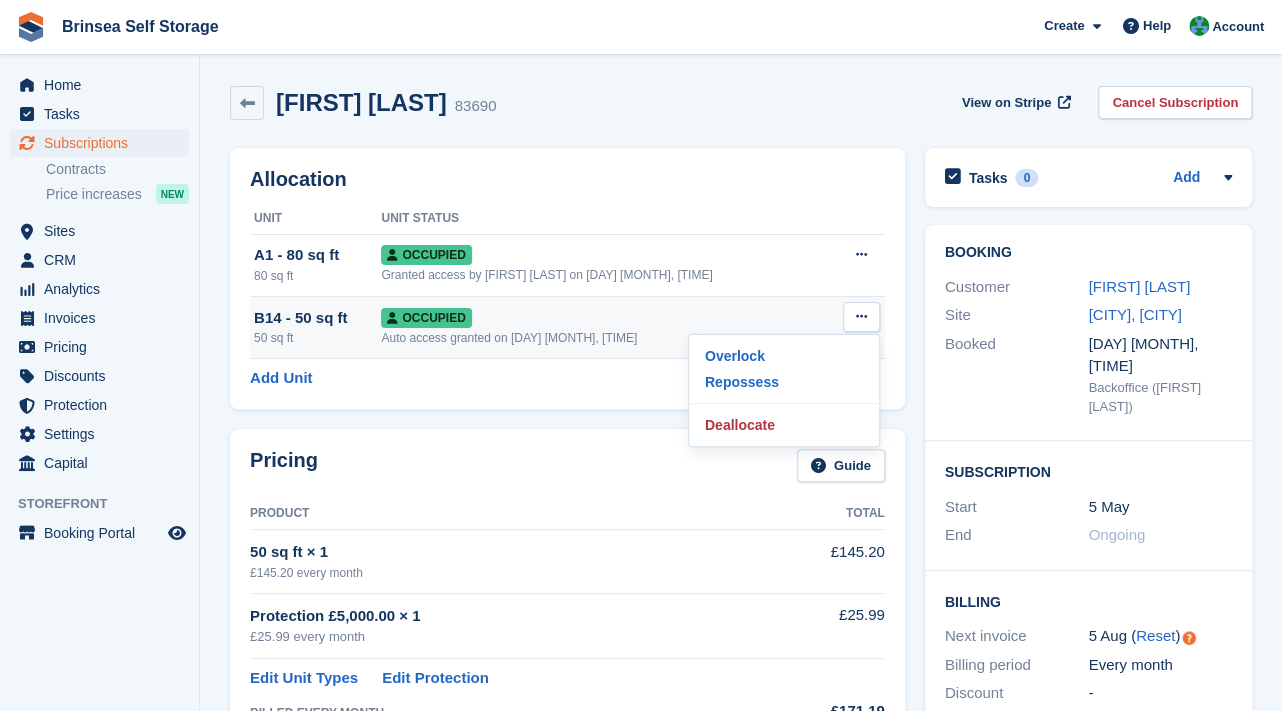 click on "Occupied" at bounding box center [426, 318] 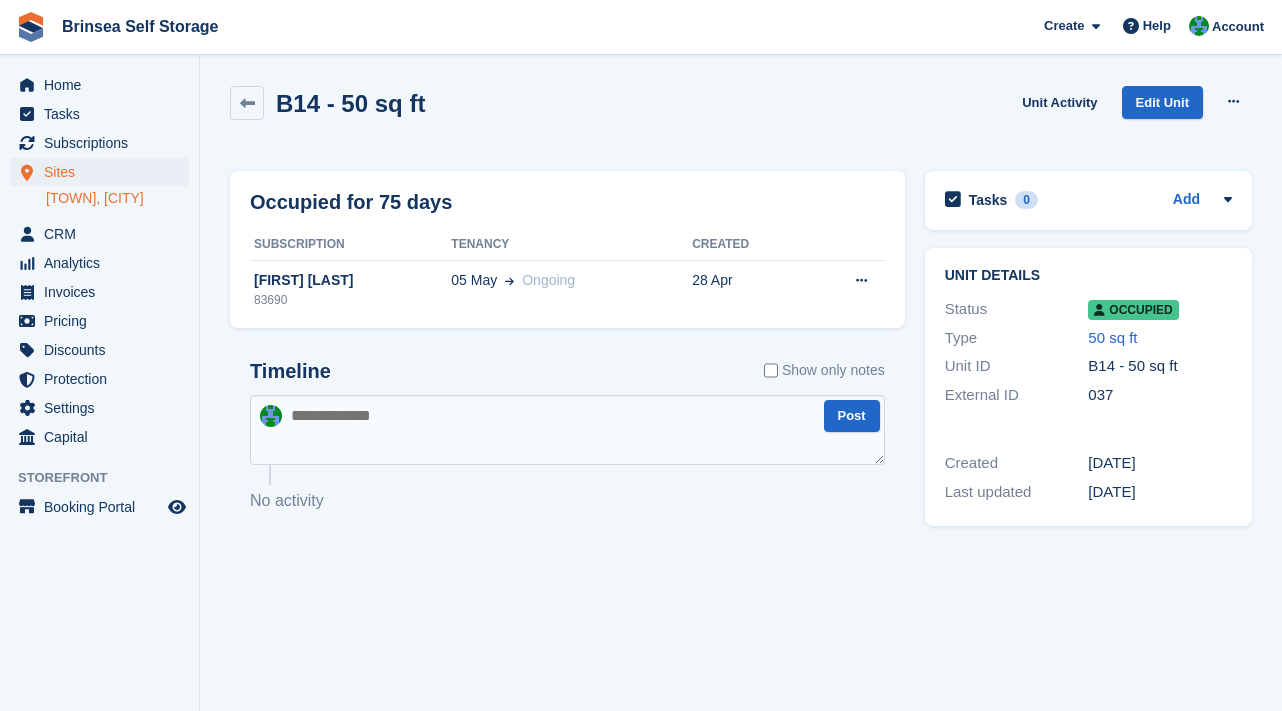 scroll, scrollTop: 0, scrollLeft: 0, axis: both 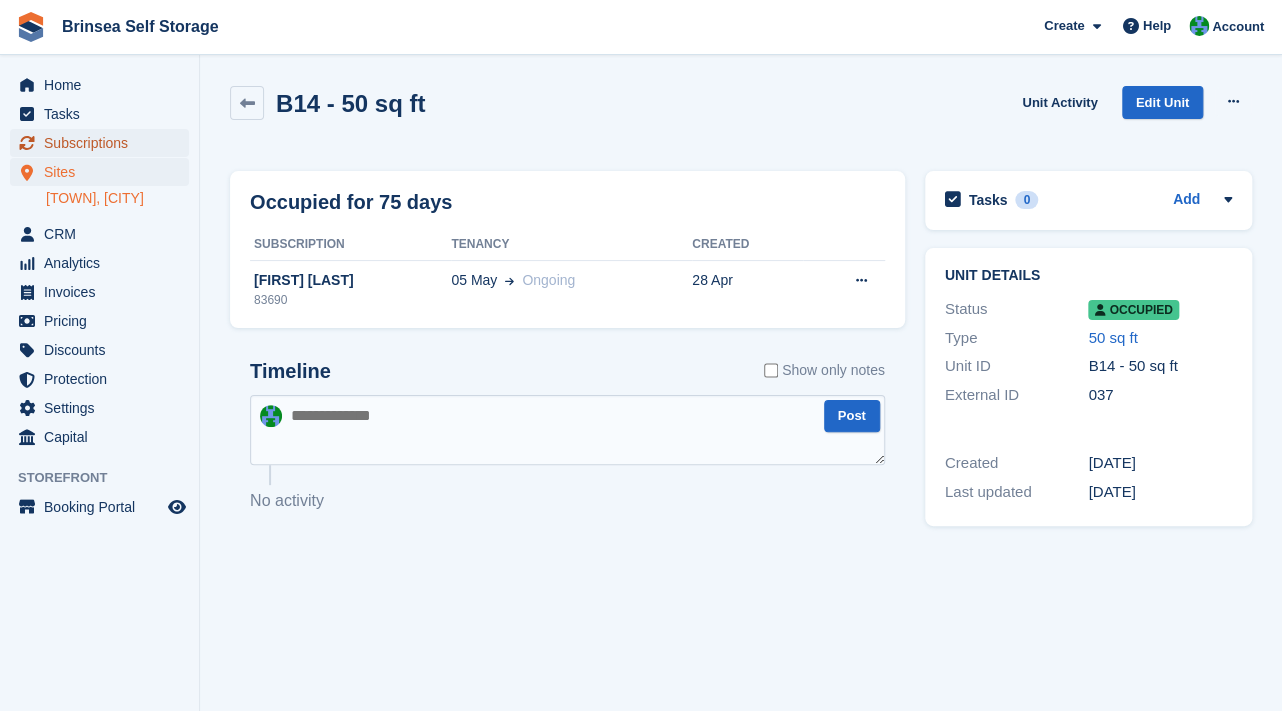 click on "Subscriptions" at bounding box center (104, 143) 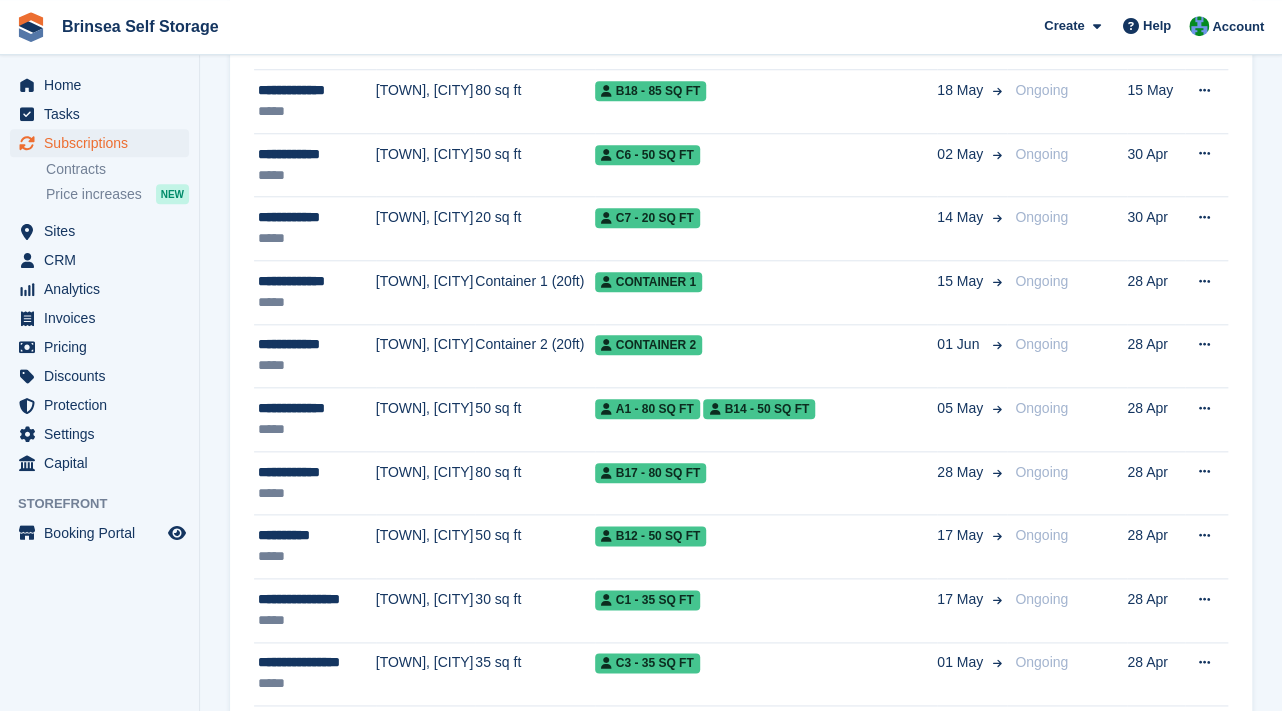 scroll, scrollTop: 714, scrollLeft: 0, axis: vertical 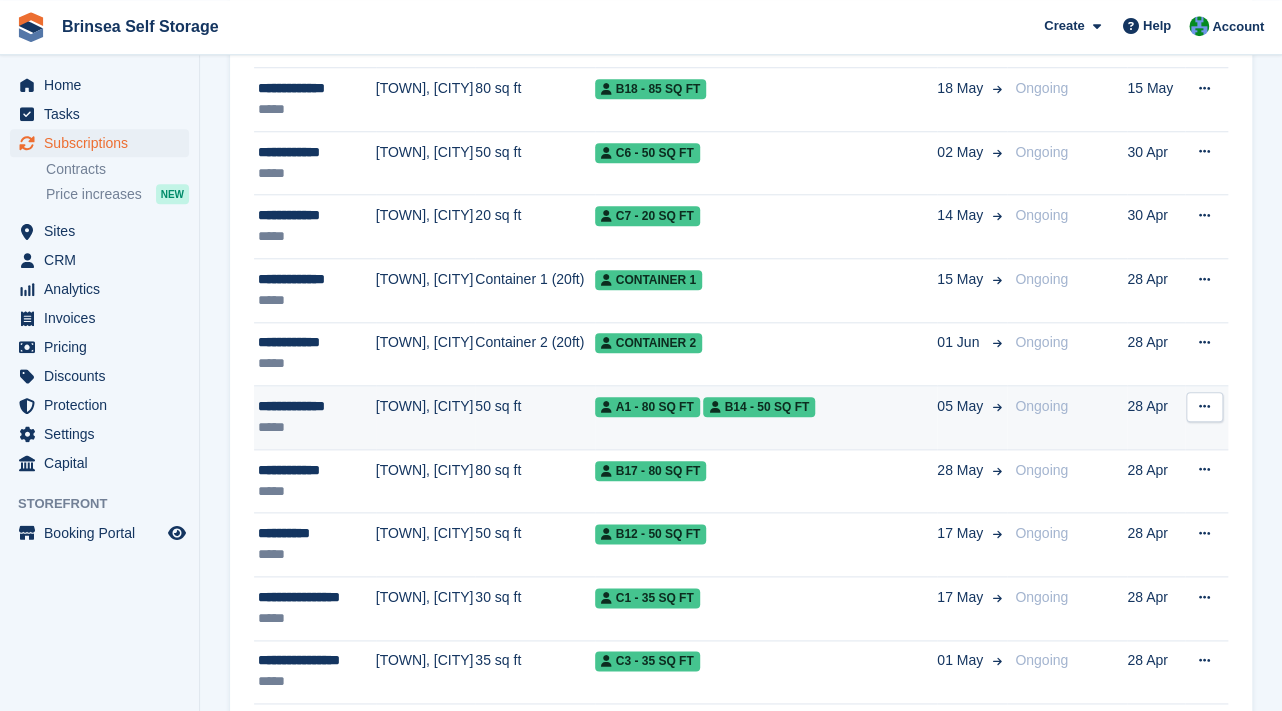 click at bounding box center [1204, 406] 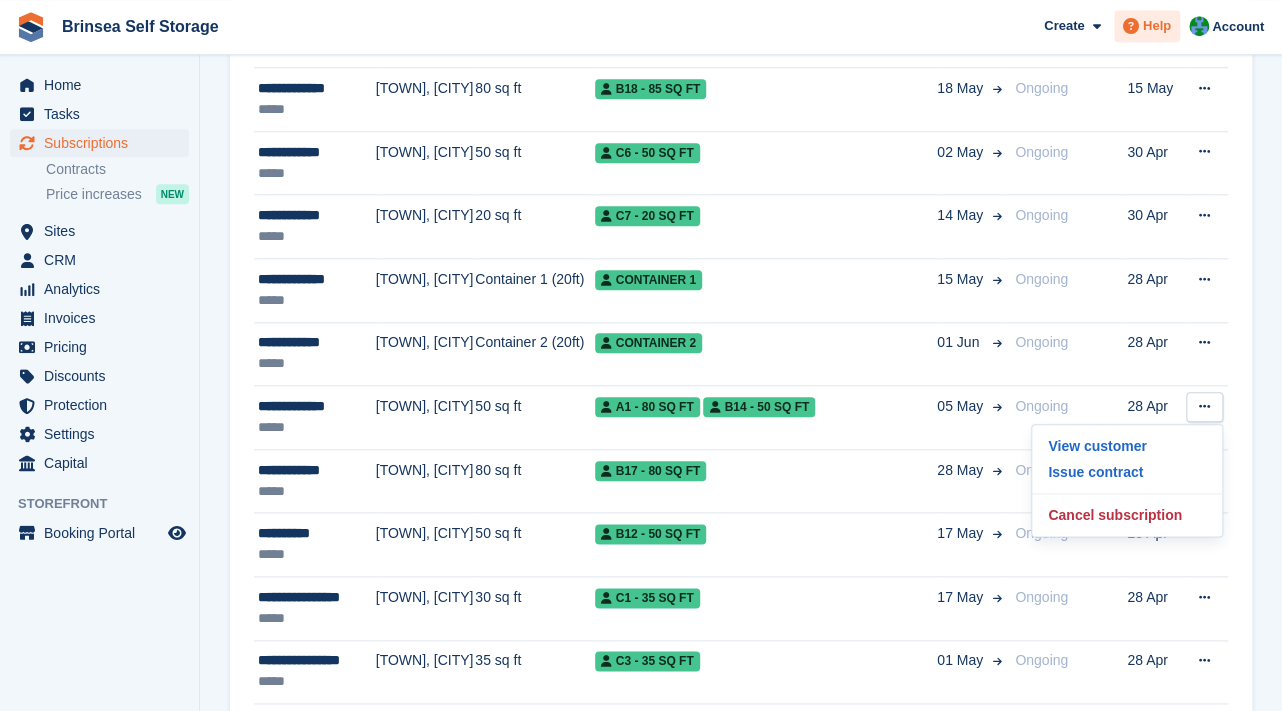 click on "Help" at bounding box center [1157, 26] 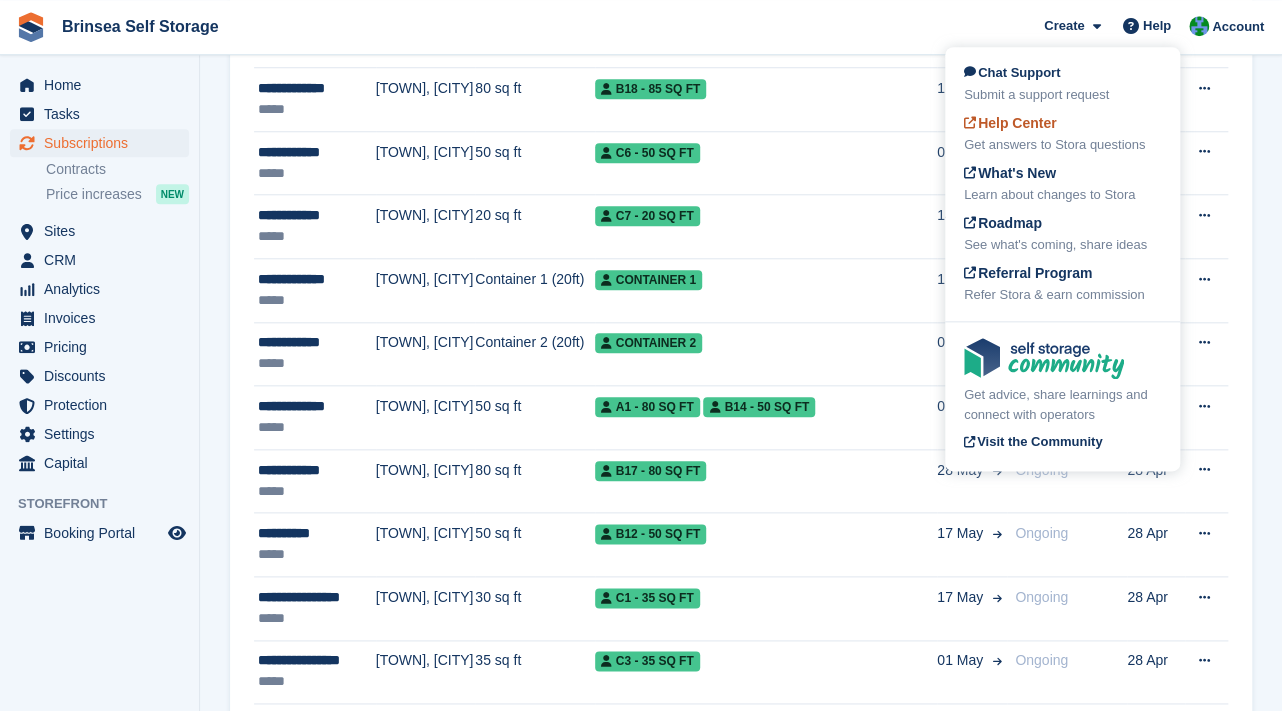 click on "Help Center" at bounding box center [1010, 123] 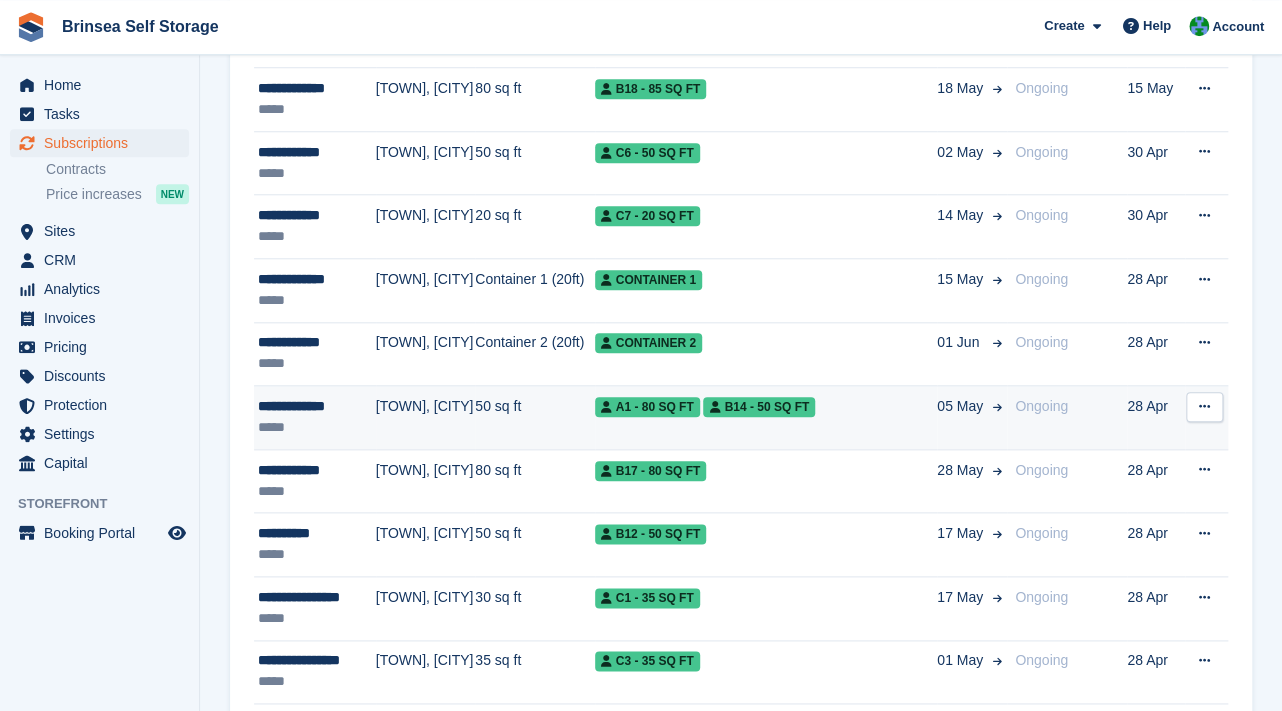 click on "B14 - 50 sq ft" at bounding box center [759, 407] 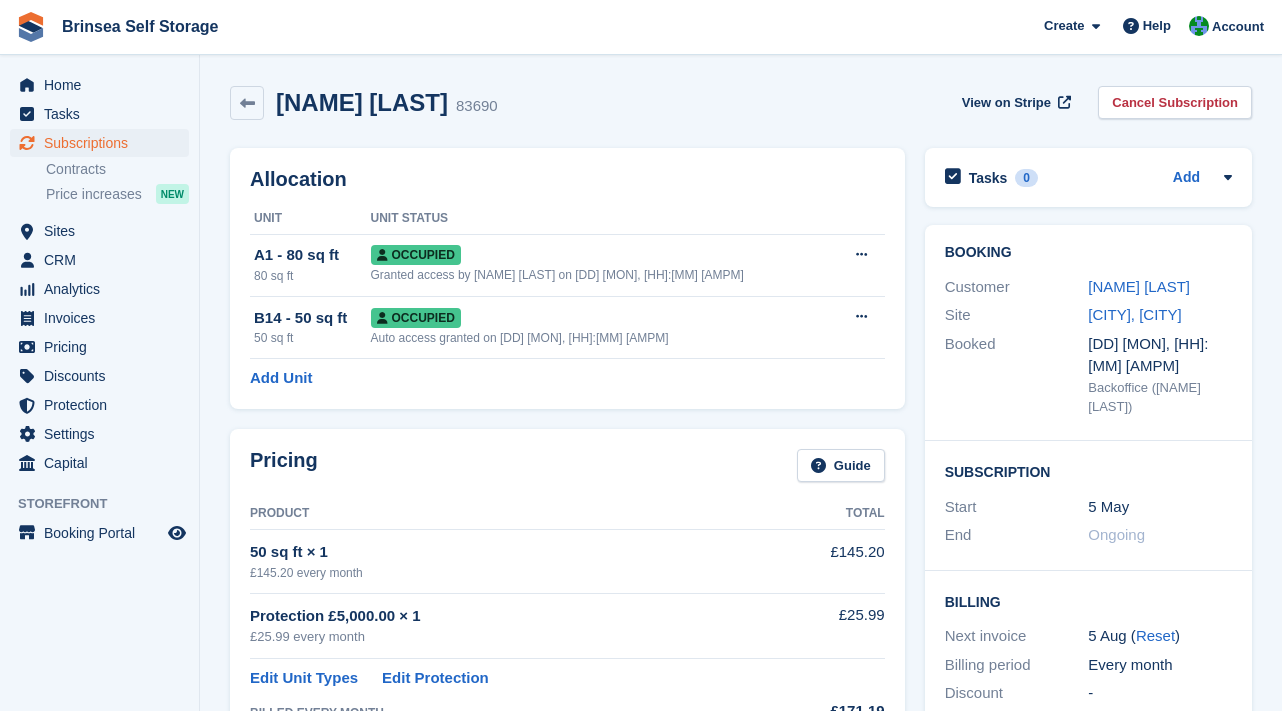 scroll, scrollTop: 0, scrollLeft: 0, axis: both 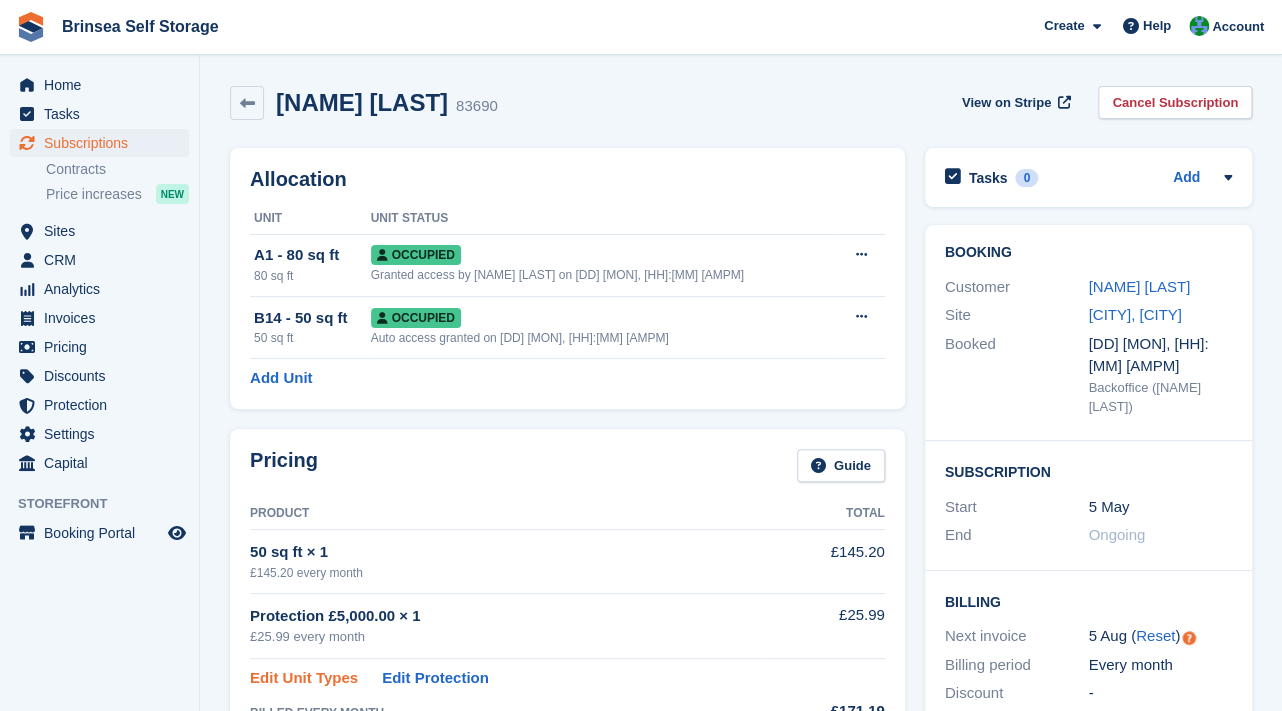 click on "Edit Unit Types" at bounding box center (304, 678) 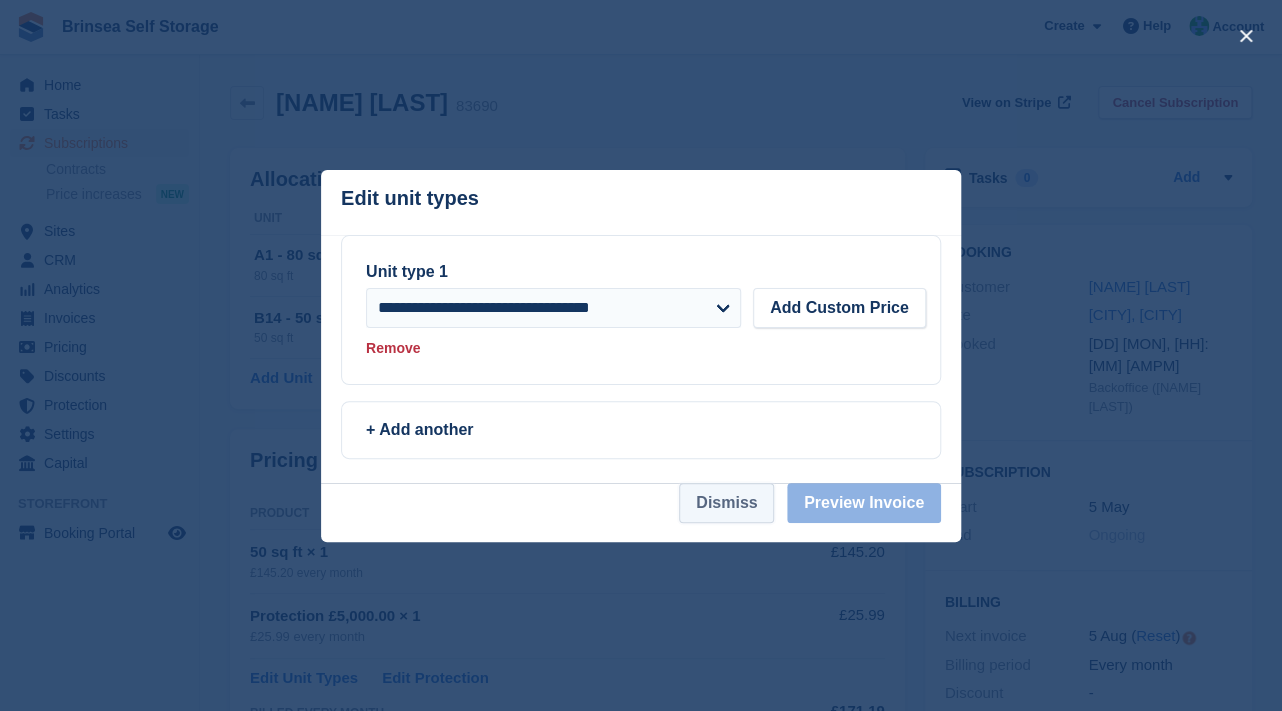 click on "Dismiss" at bounding box center [726, 503] 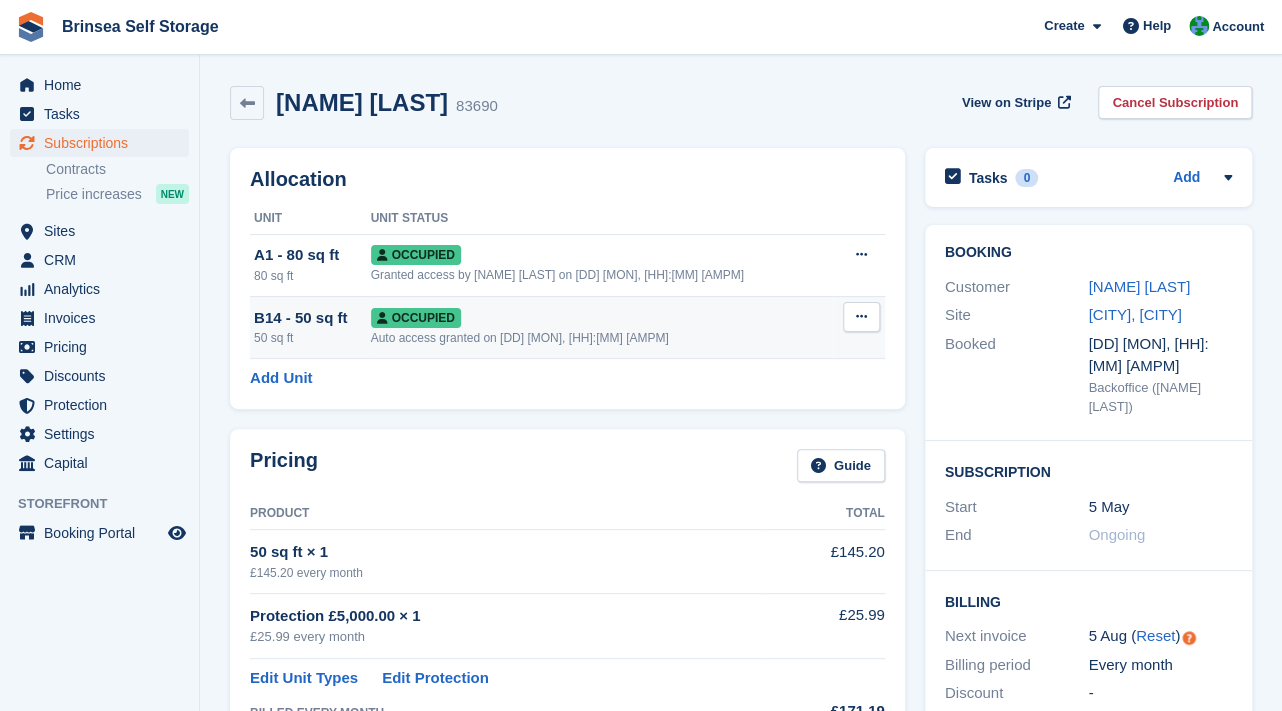 click on "Occupied" at bounding box center [416, 318] 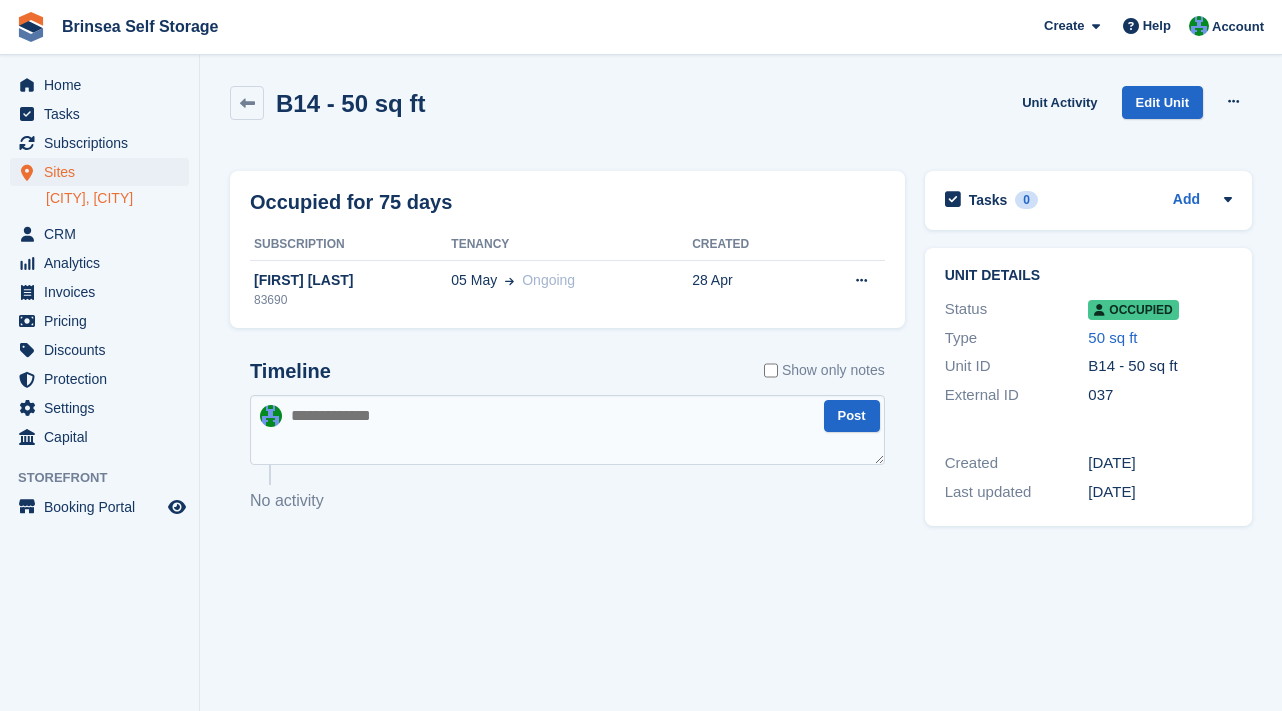 scroll, scrollTop: 0, scrollLeft: 0, axis: both 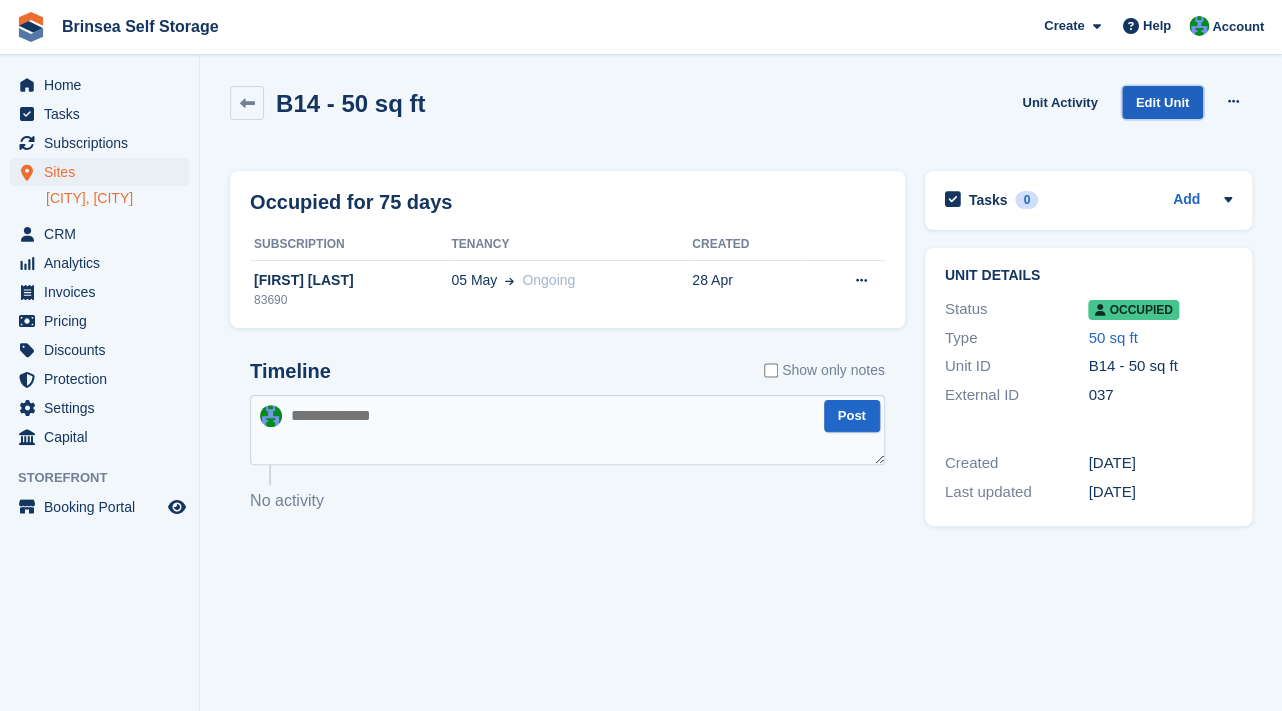 click on "Edit Unit" at bounding box center (1162, 102) 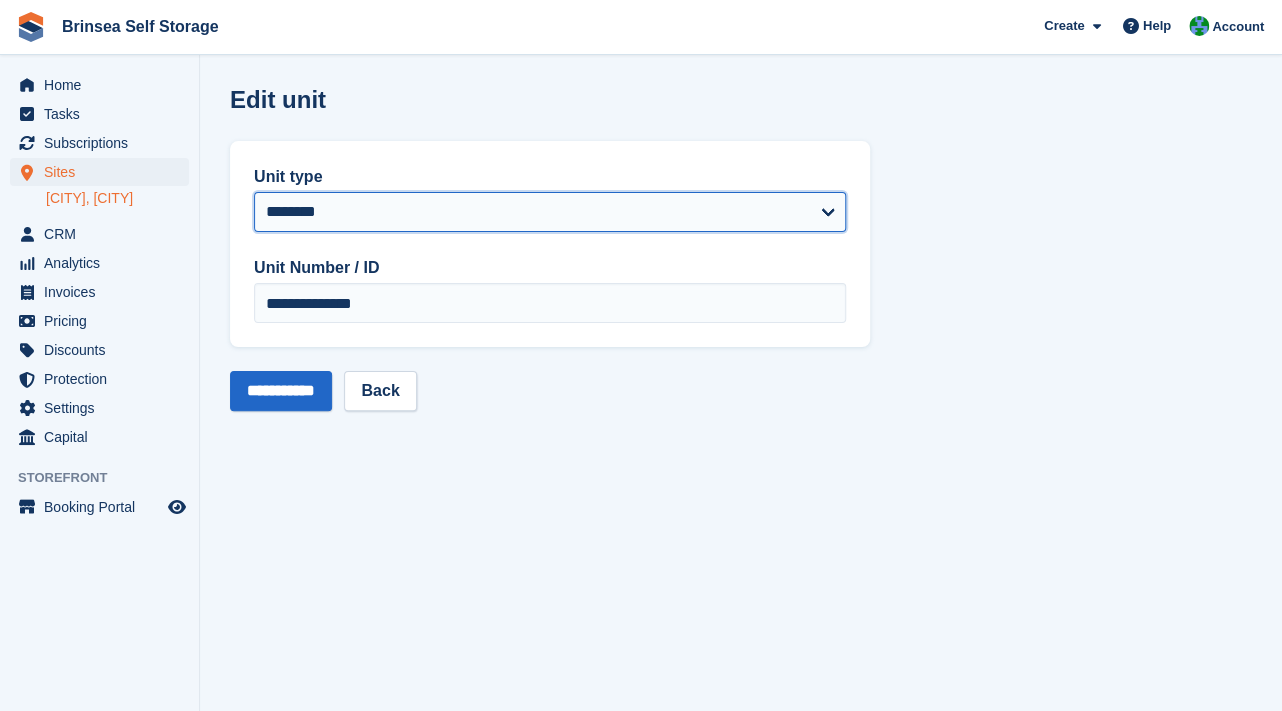 click on "**********" at bounding box center [550, 212] 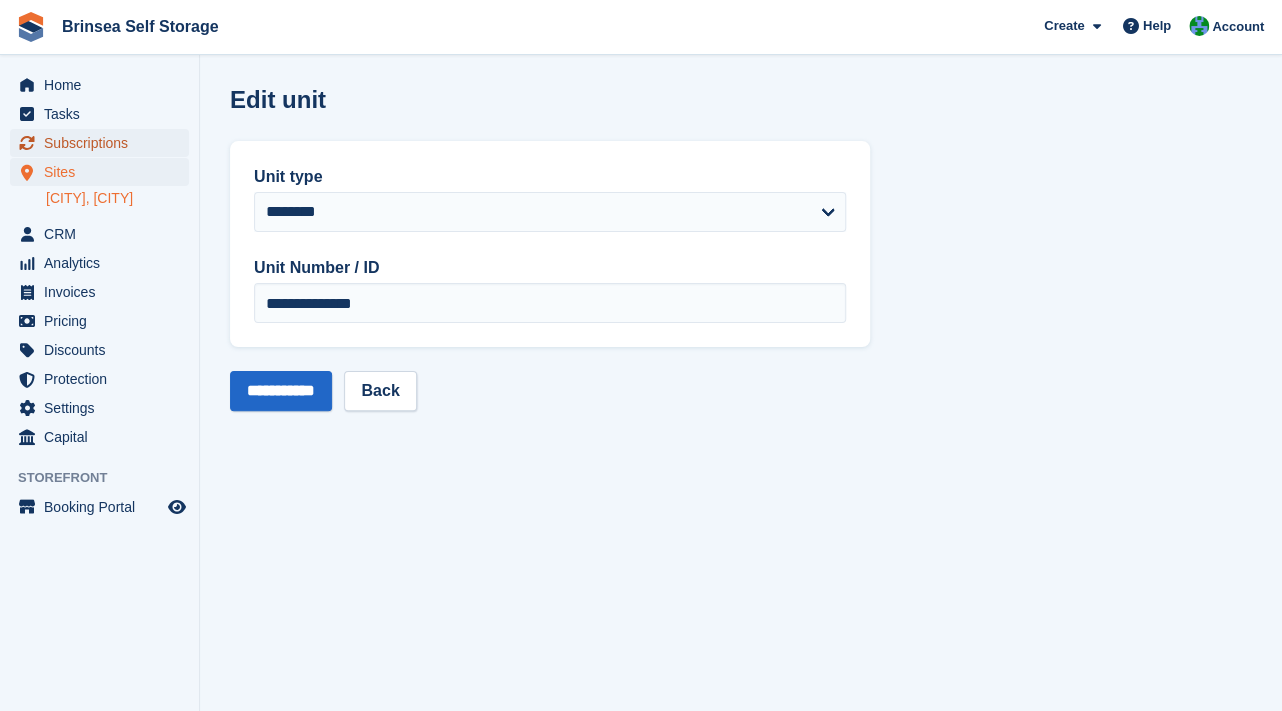 click on "Subscriptions" at bounding box center [104, 143] 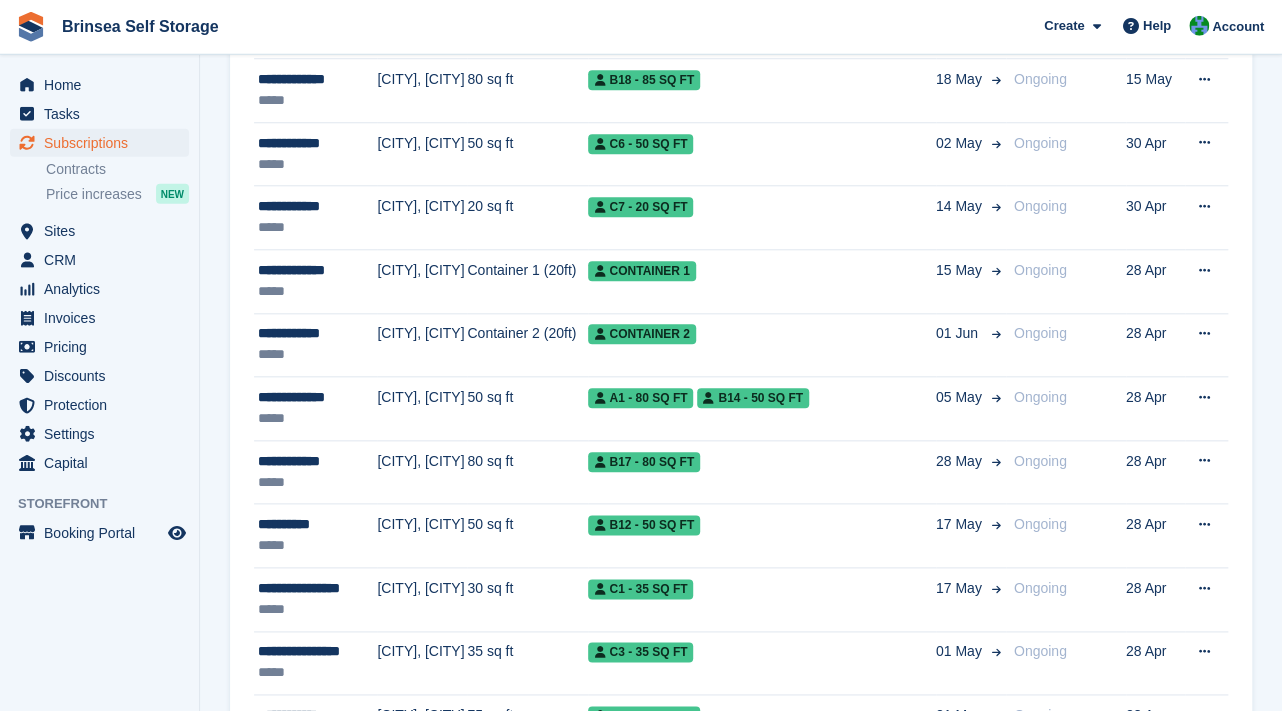 scroll, scrollTop: 720, scrollLeft: 0, axis: vertical 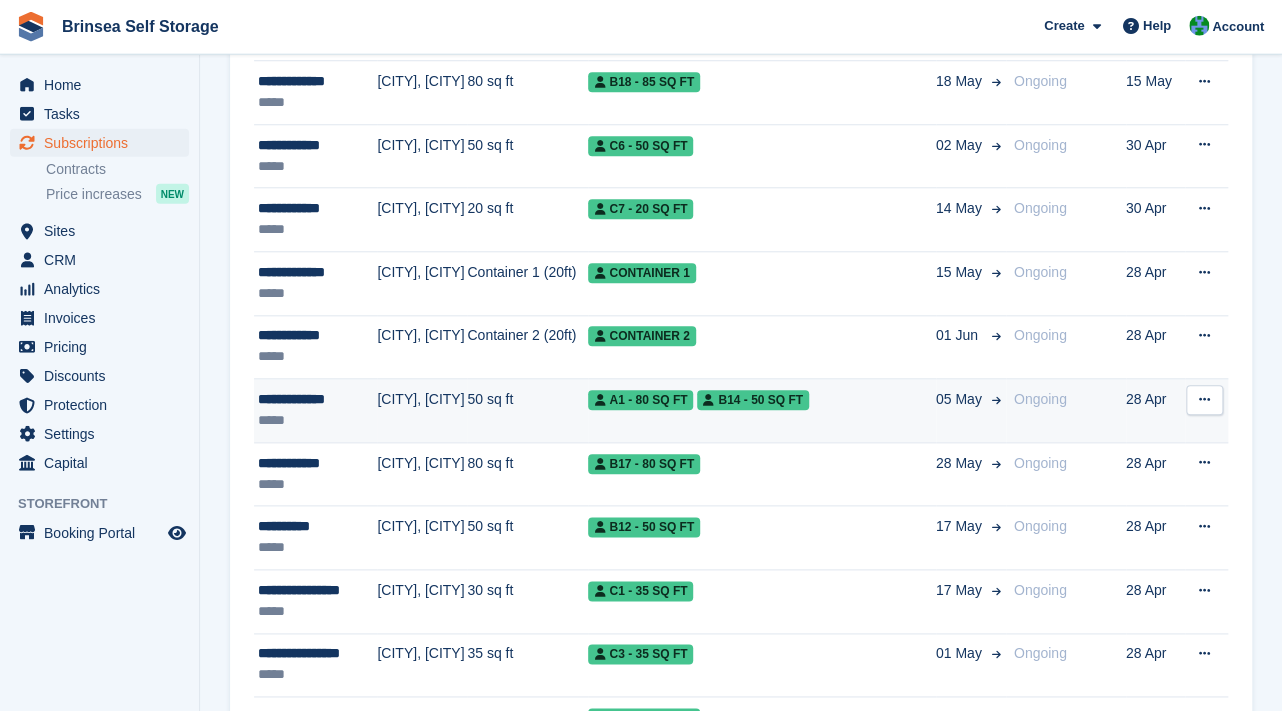 click on "[CITY], [CITY]" at bounding box center [422, 412] 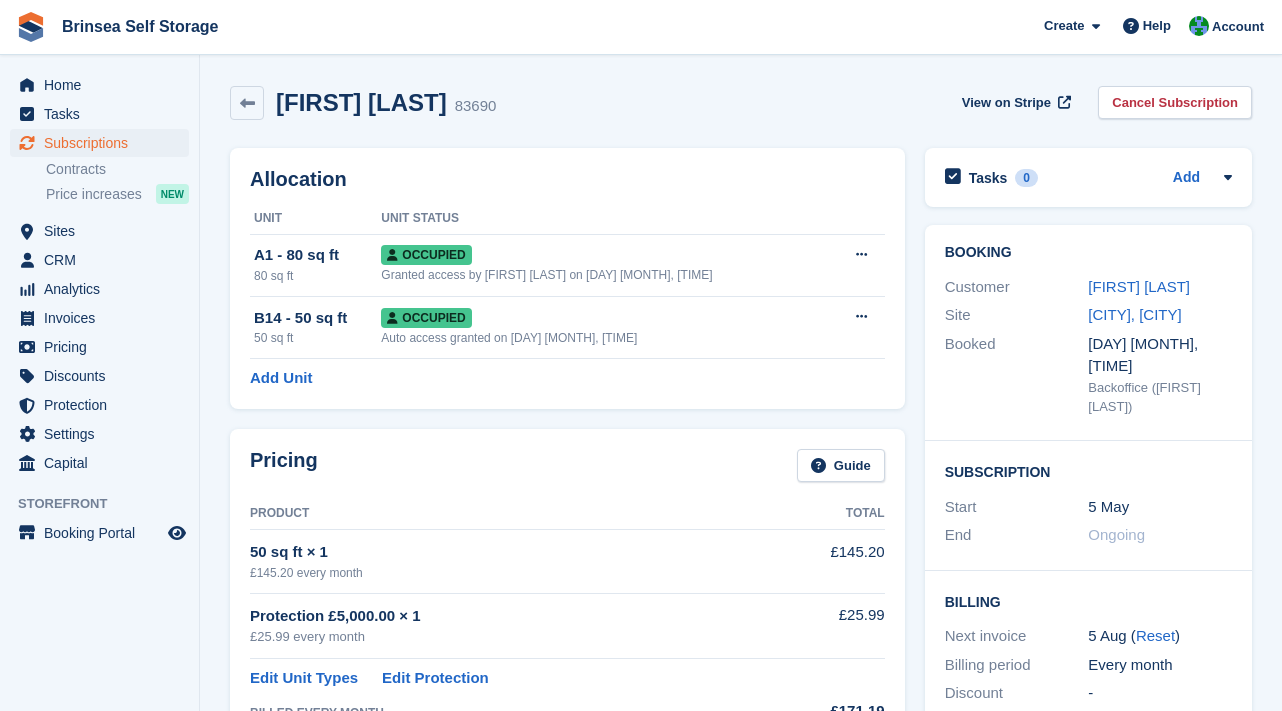 scroll, scrollTop: 0, scrollLeft: 0, axis: both 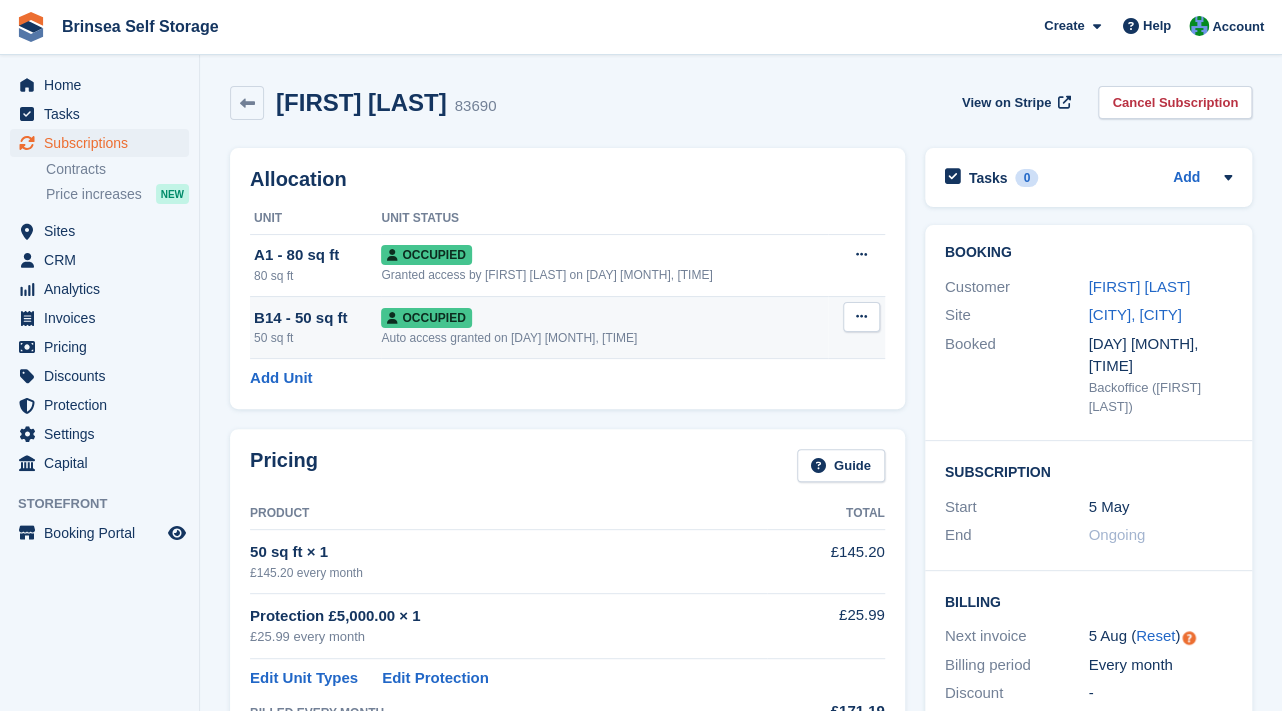 click on "Occupied
Auto access granted on [DAY] [MONTH],   [TIME]" at bounding box center (604, 327) 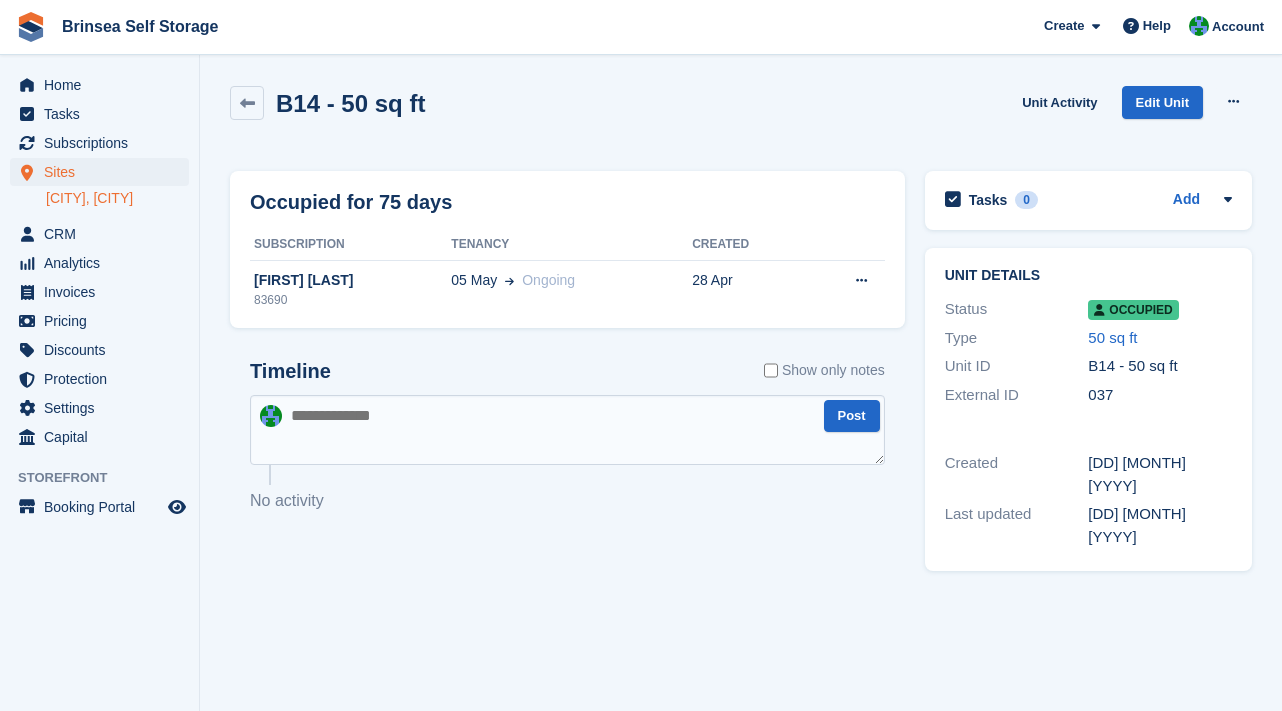 scroll, scrollTop: 0, scrollLeft: 0, axis: both 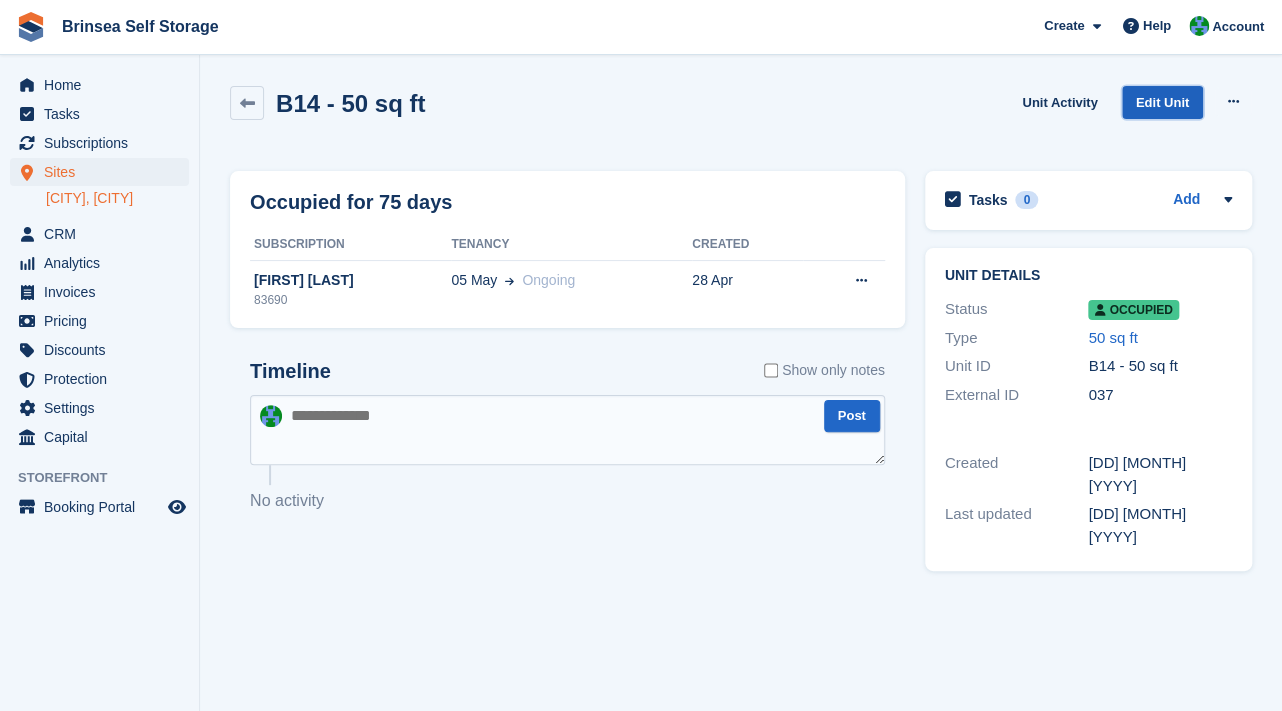 click on "Edit Unit" at bounding box center [1162, 102] 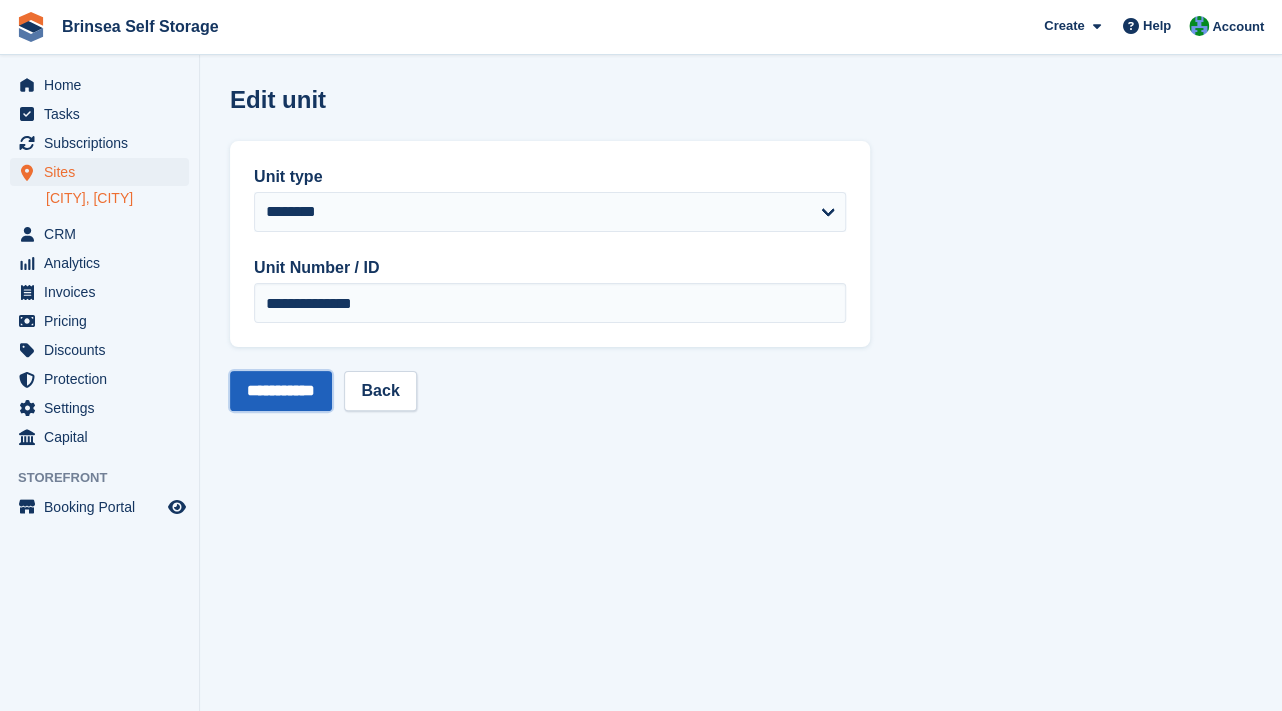 click on "**********" at bounding box center [281, 391] 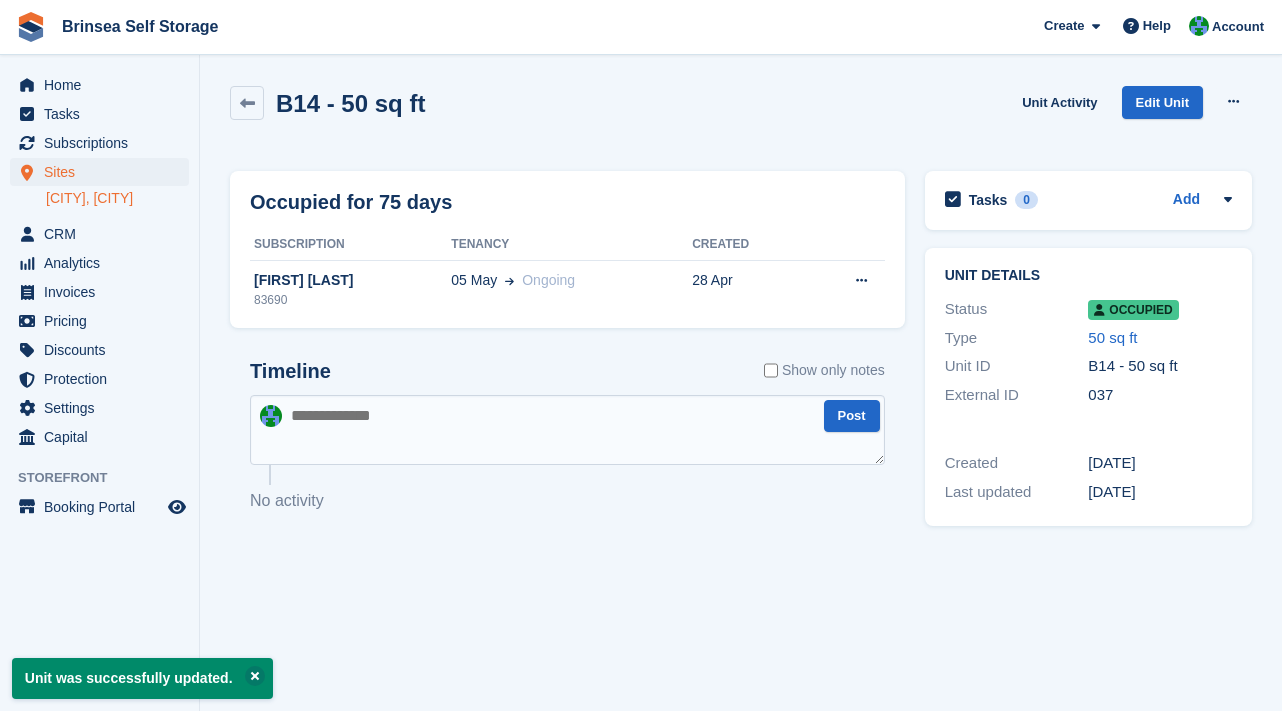 scroll, scrollTop: 0, scrollLeft: 0, axis: both 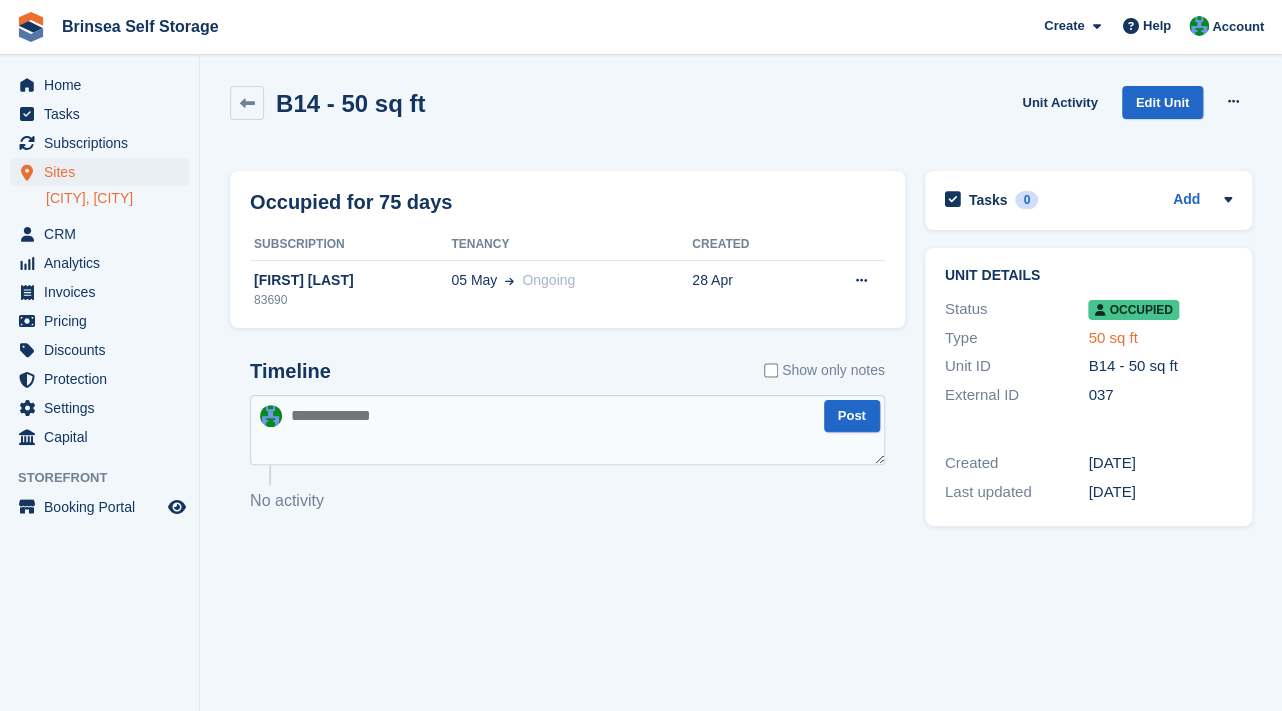 click on "50 sq ft" at bounding box center [1112, 337] 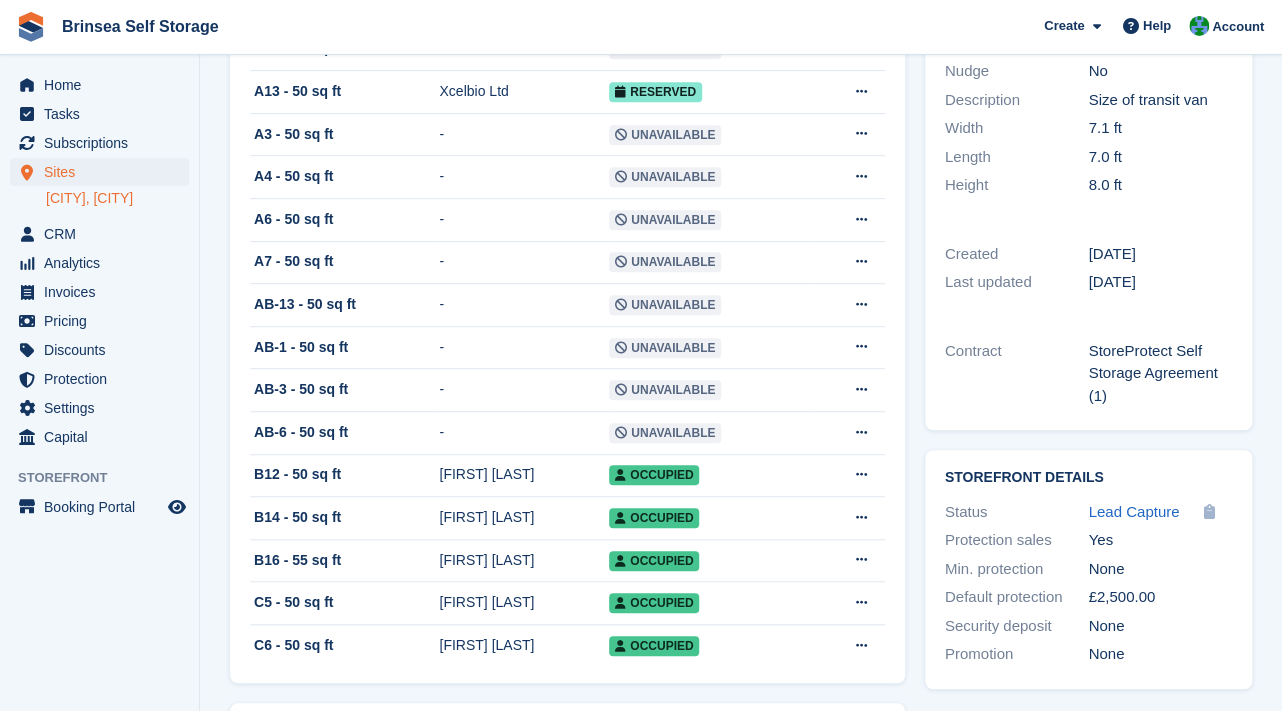 scroll, scrollTop: 382, scrollLeft: 0, axis: vertical 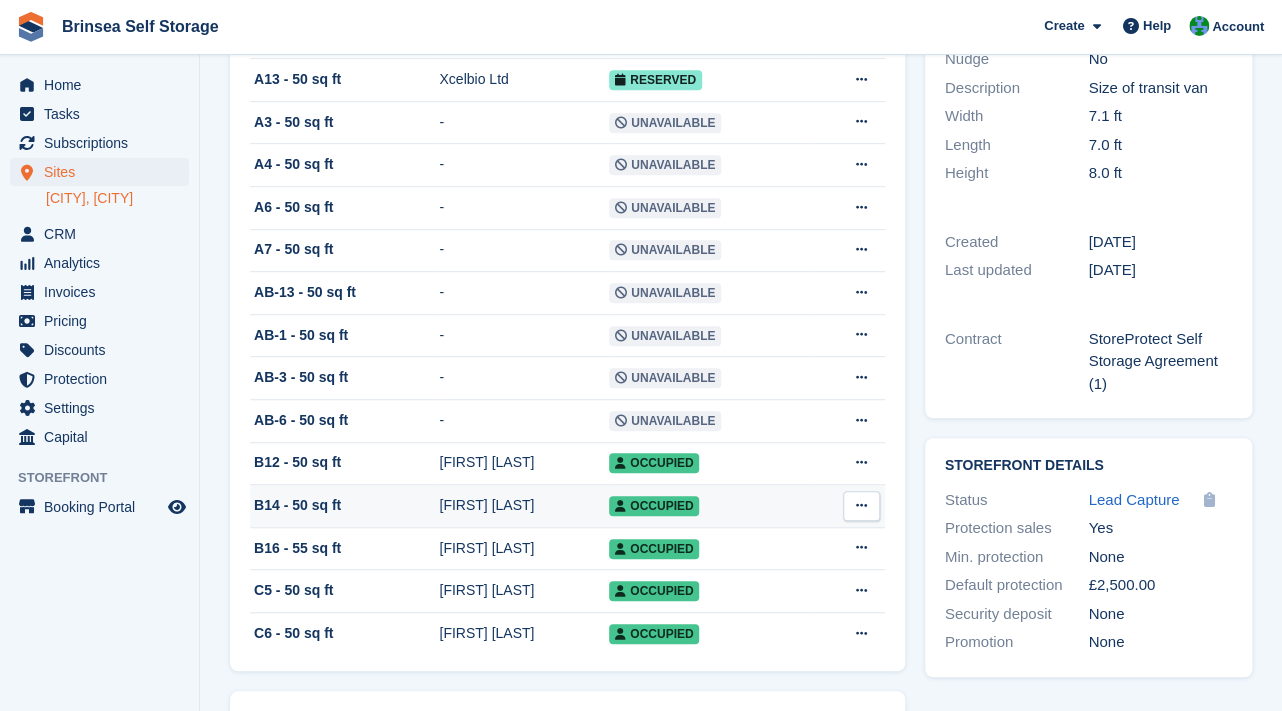 click on "[FIRST] [LAST]" at bounding box center [524, 505] 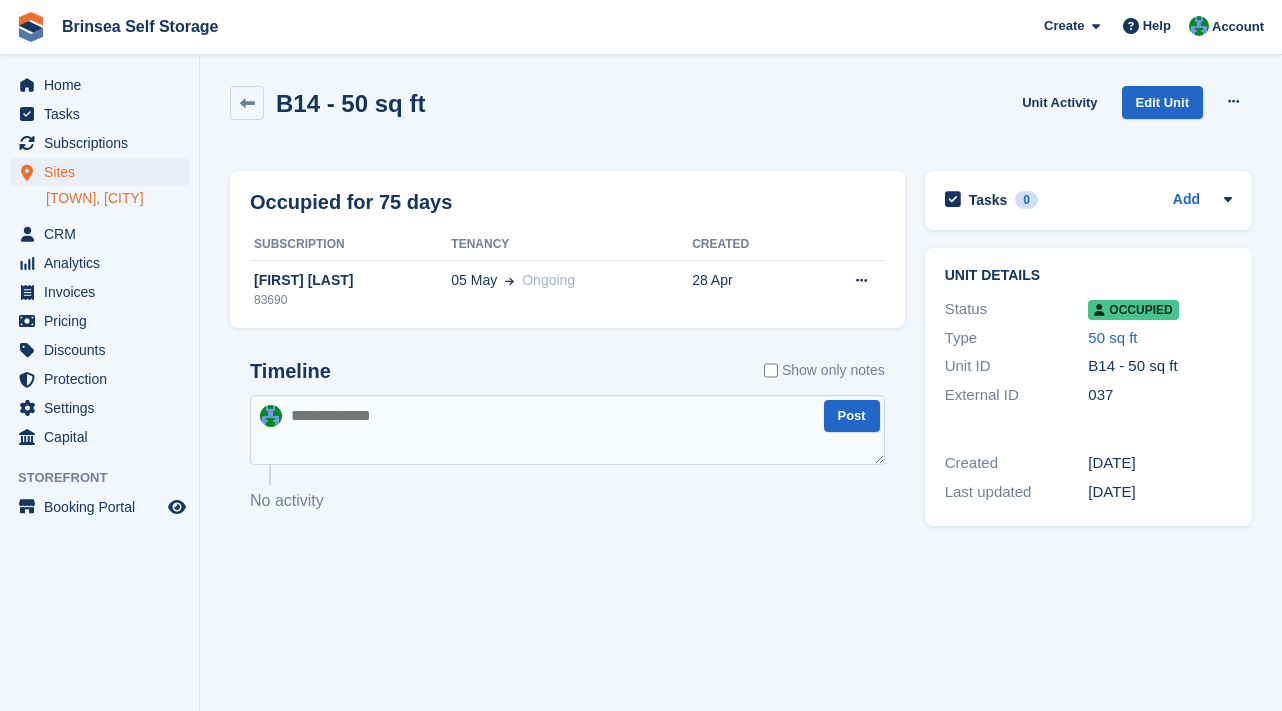 scroll, scrollTop: 0, scrollLeft: 0, axis: both 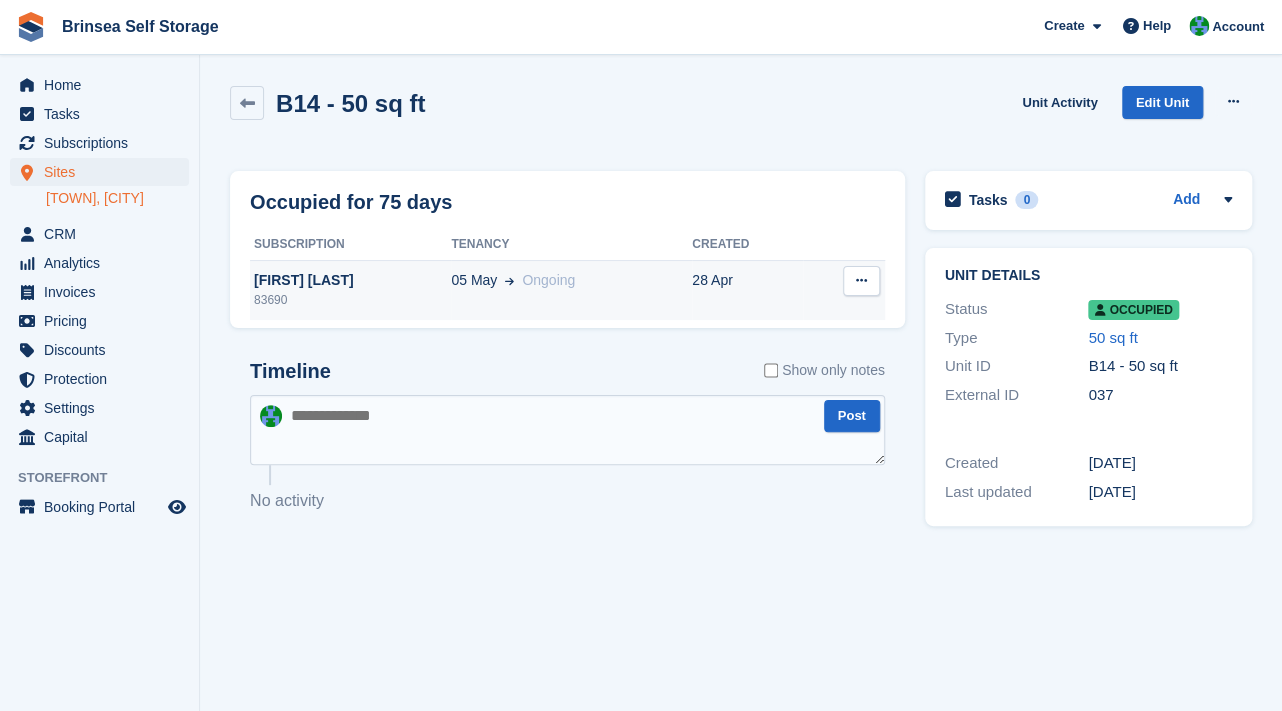 click on "[FIRST] [LAST]" at bounding box center (350, 280) 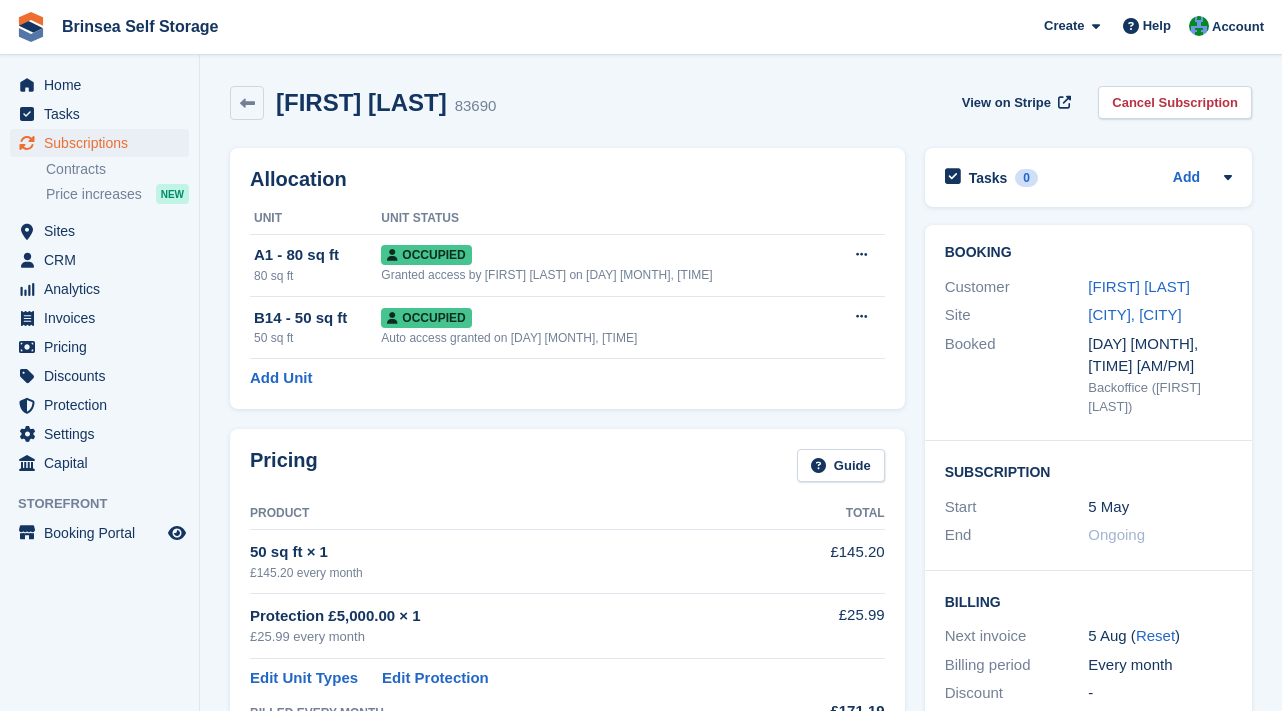 scroll, scrollTop: 0, scrollLeft: 0, axis: both 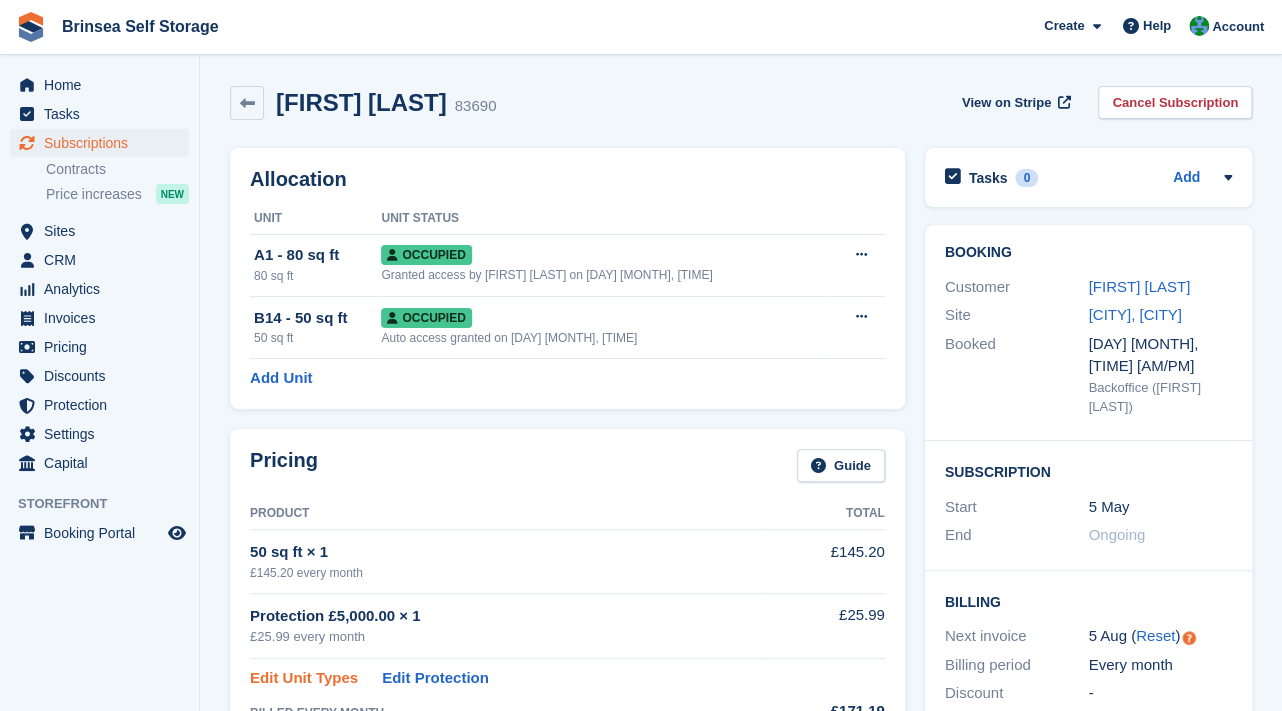 click on "Edit Unit Types" at bounding box center (304, 678) 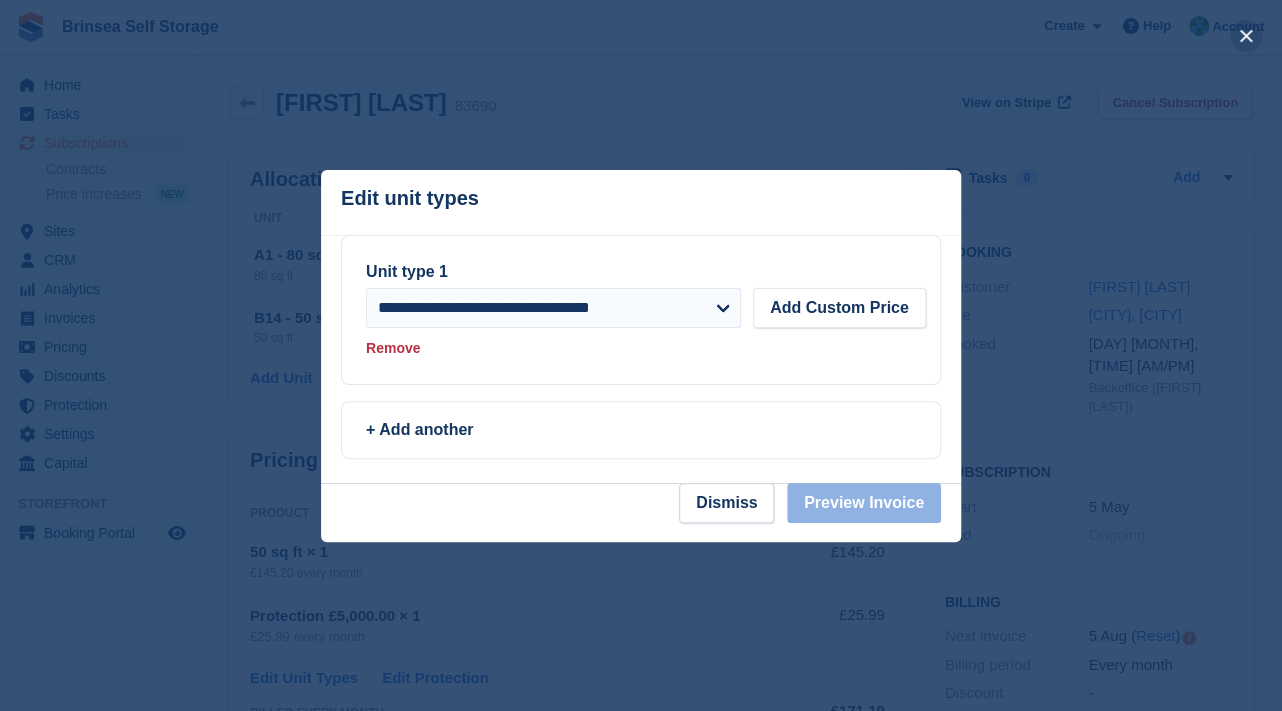 click at bounding box center (1246, 36) 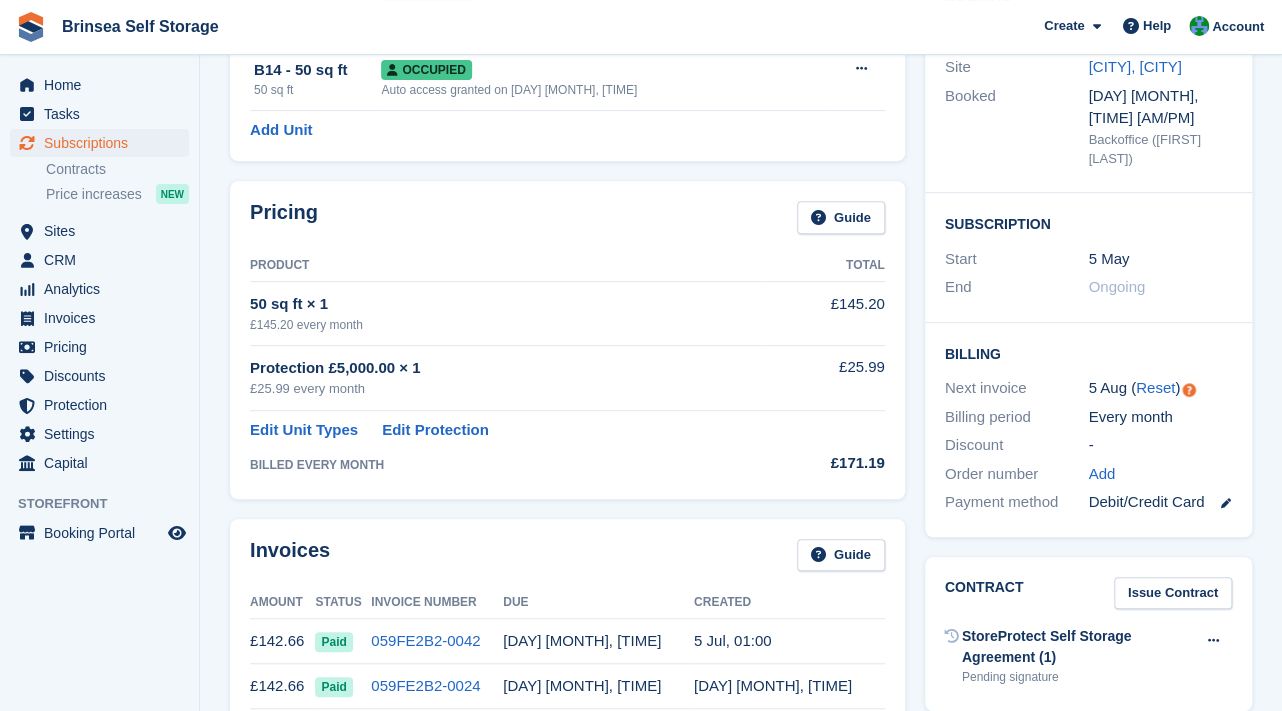 scroll, scrollTop: 268, scrollLeft: 0, axis: vertical 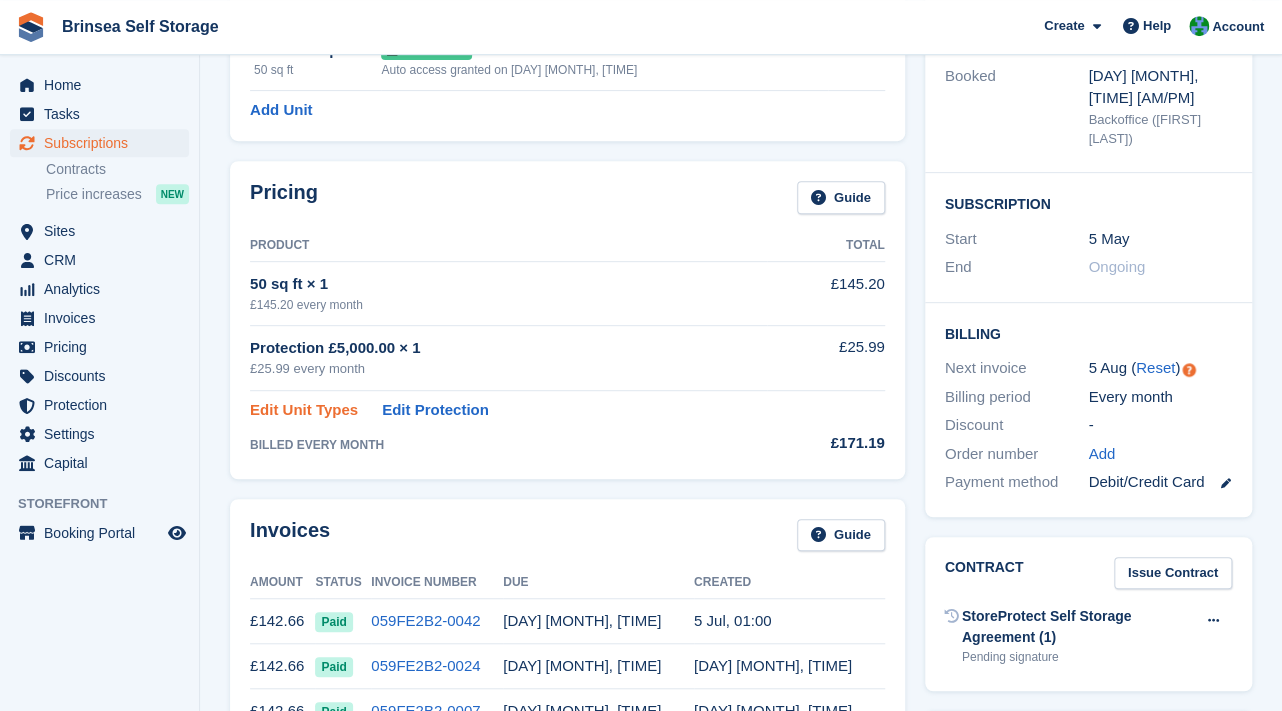 click on "Edit Unit Types" at bounding box center [304, 410] 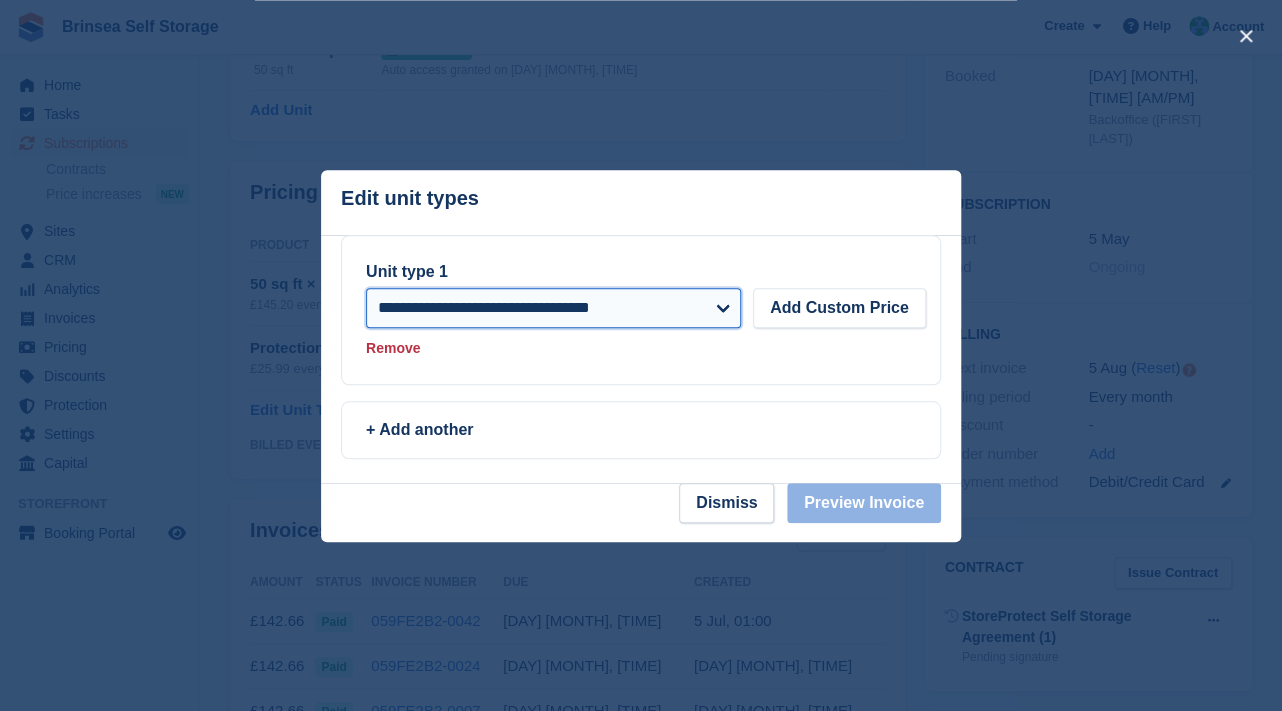 click on "**********" at bounding box center (553, 308) 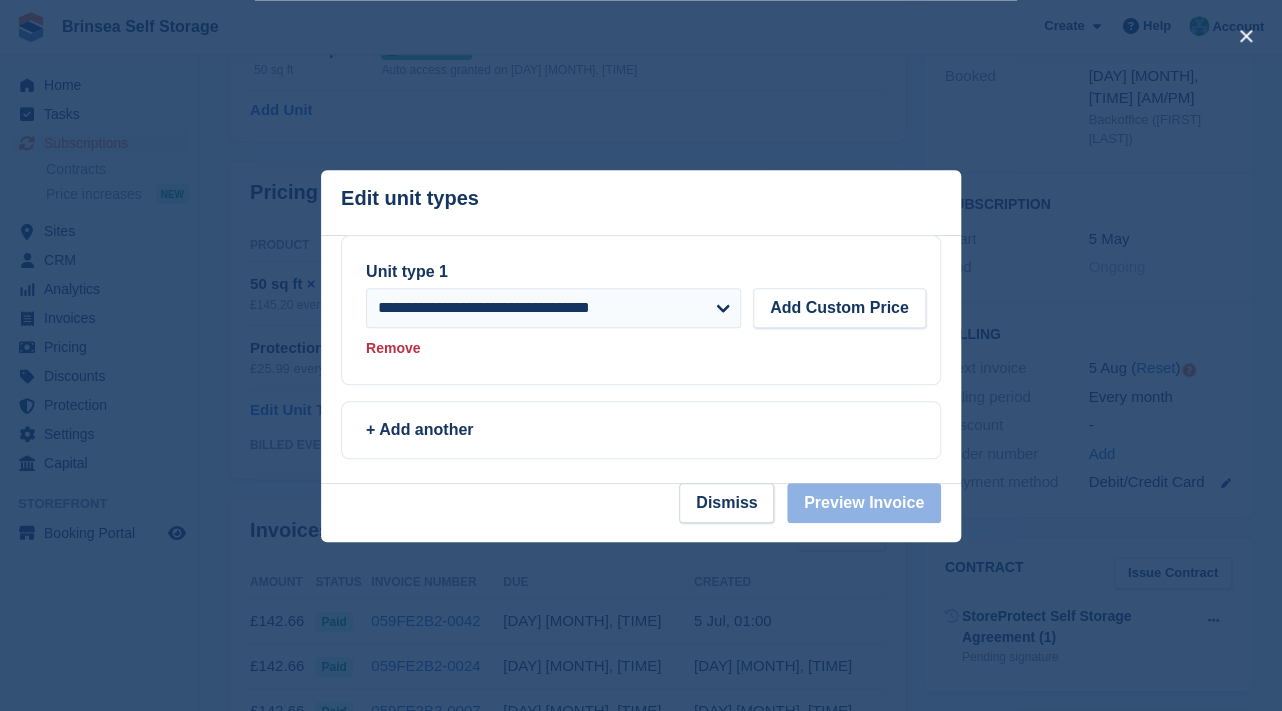 click on "Remove" at bounding box center (393, 348) 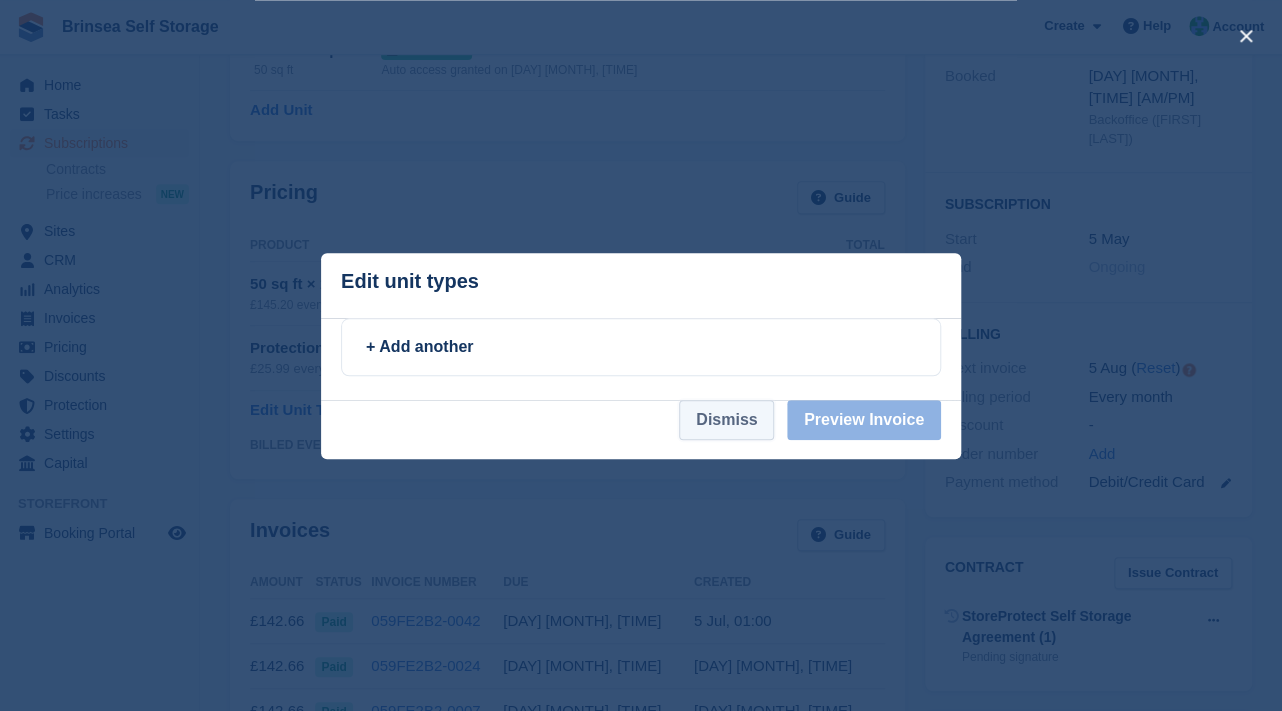 click on "Dismiss" at bounding box center [726, 420] 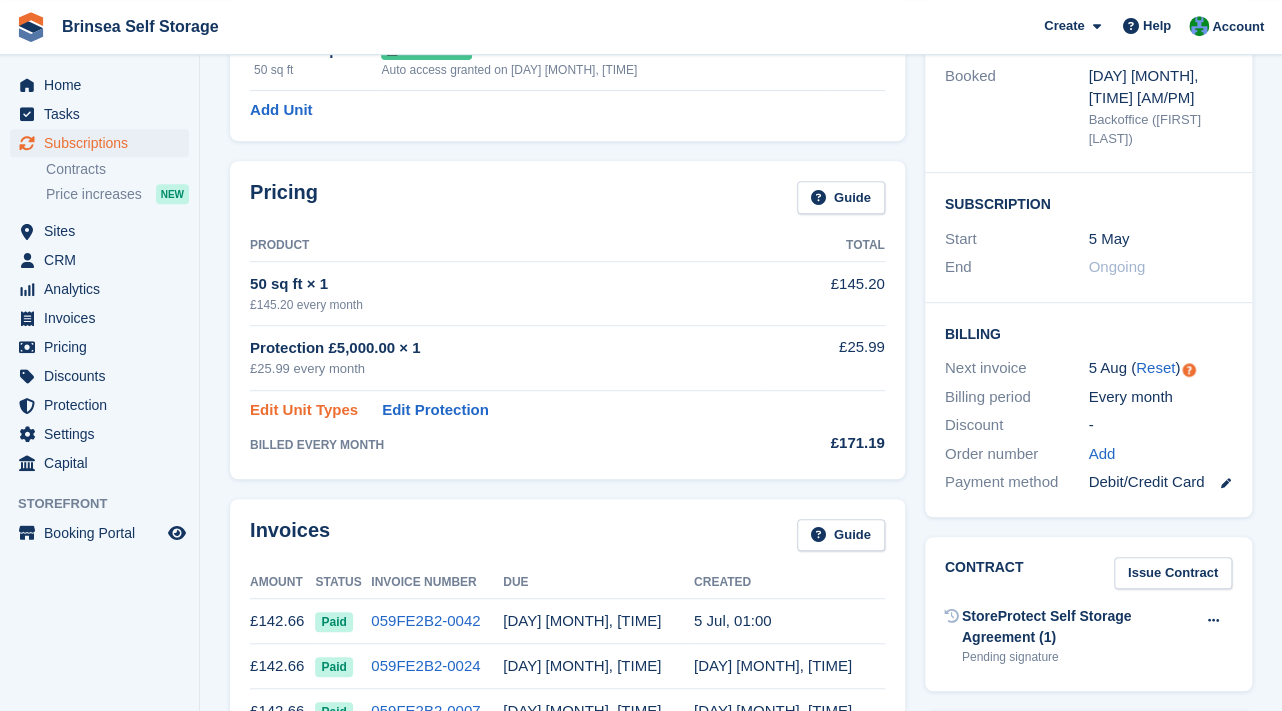 click on "Edit Unit Types" at bounding box center (304, 410) 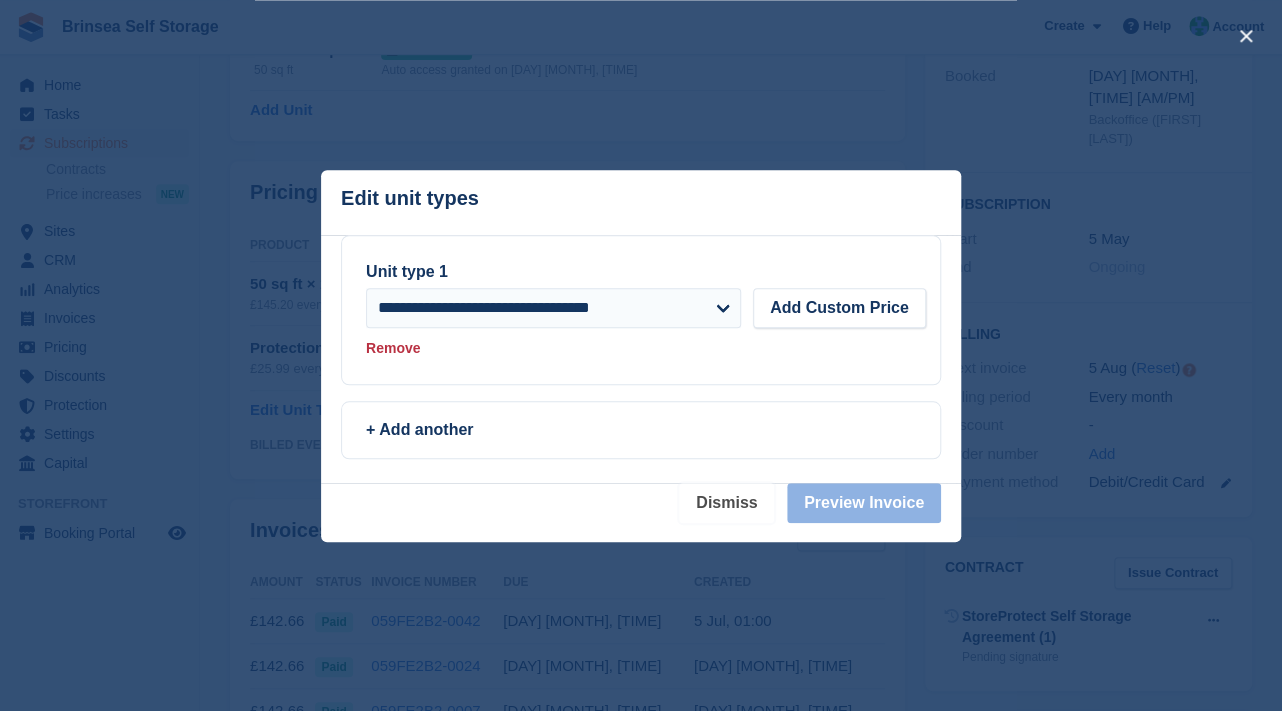 click on "Dismiss" at bounding box center (726, 503) 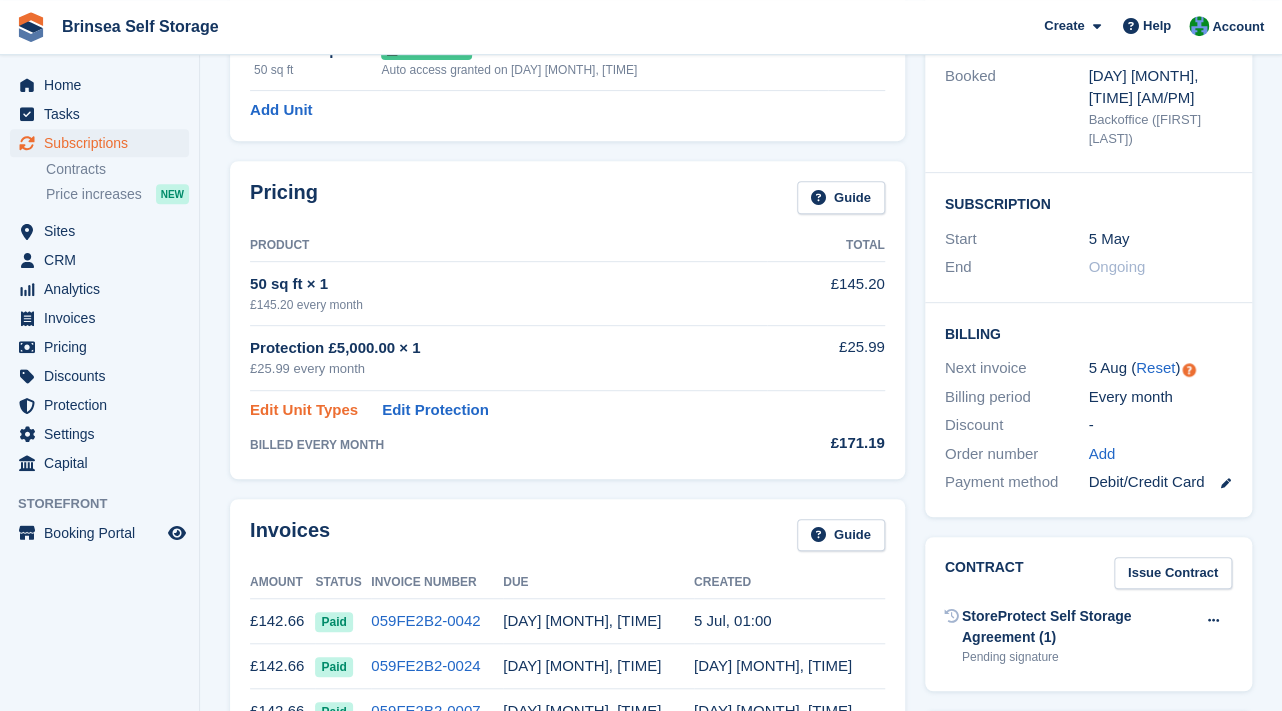 click on "Edit Unit Types" at bounding box center [304, 410] 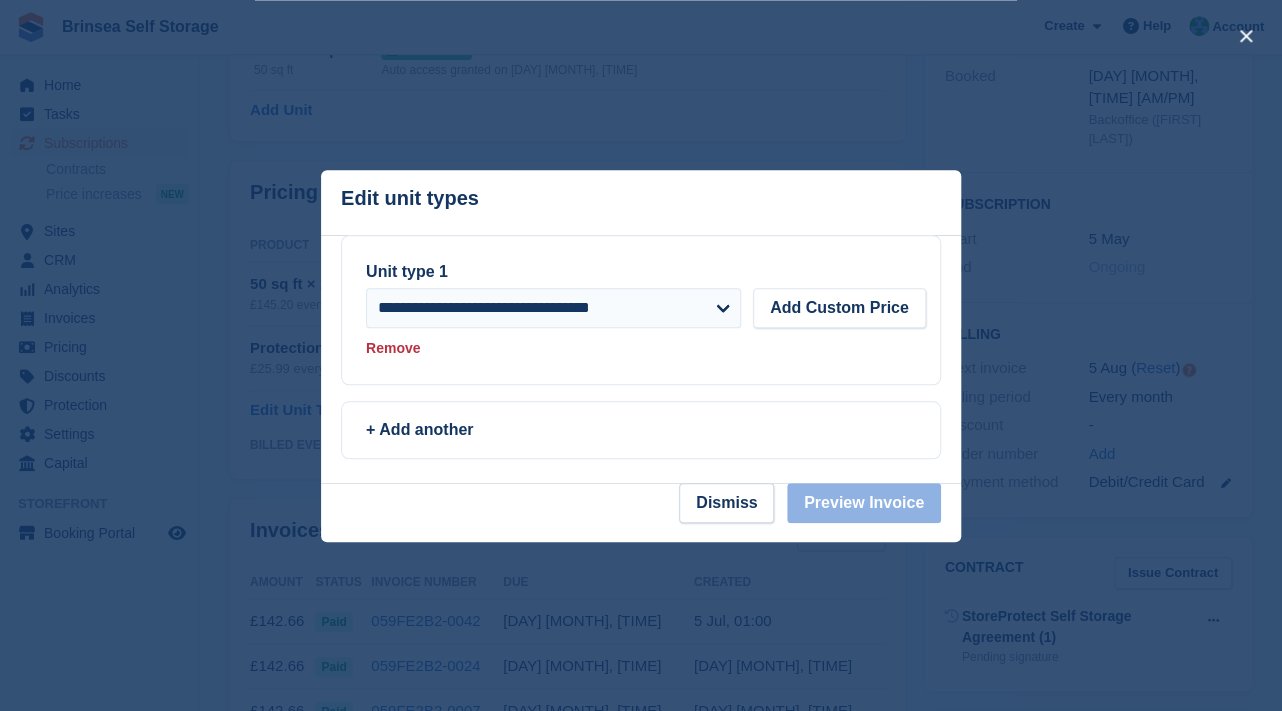 click on "Remove" at bounding box center [393, 348] 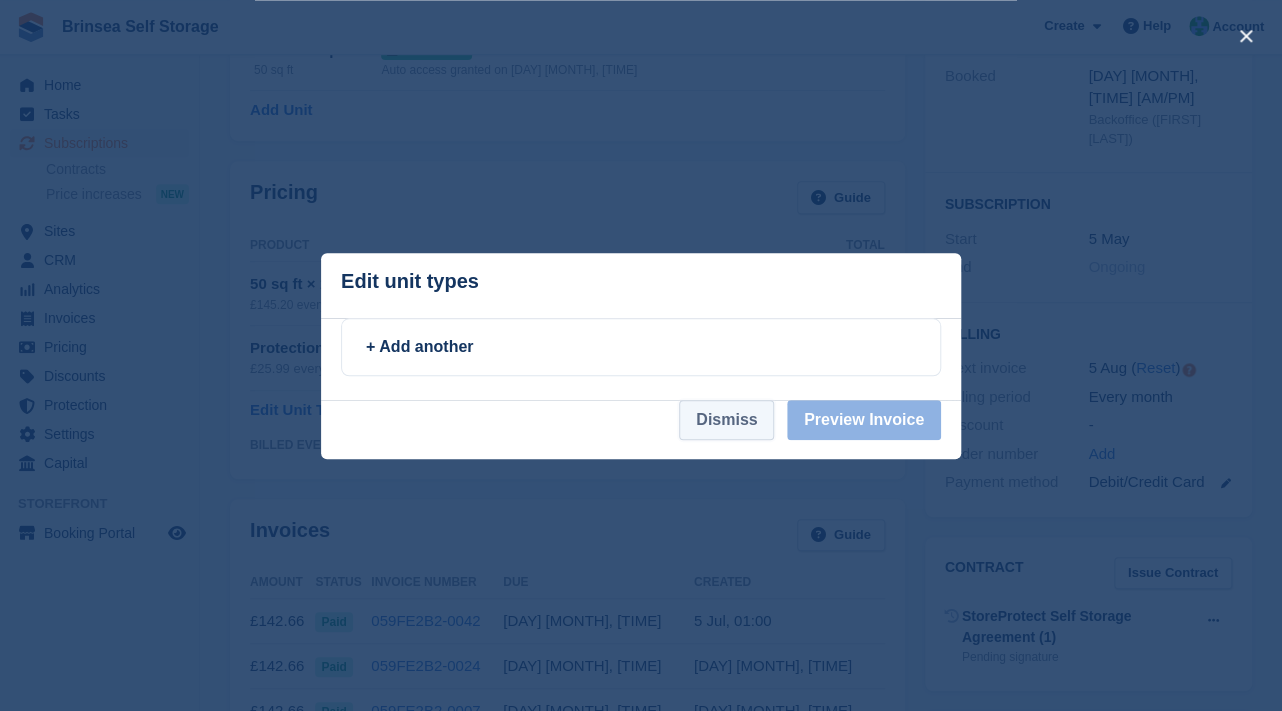 click on "Dismiss" at bounding box center [726, 420] 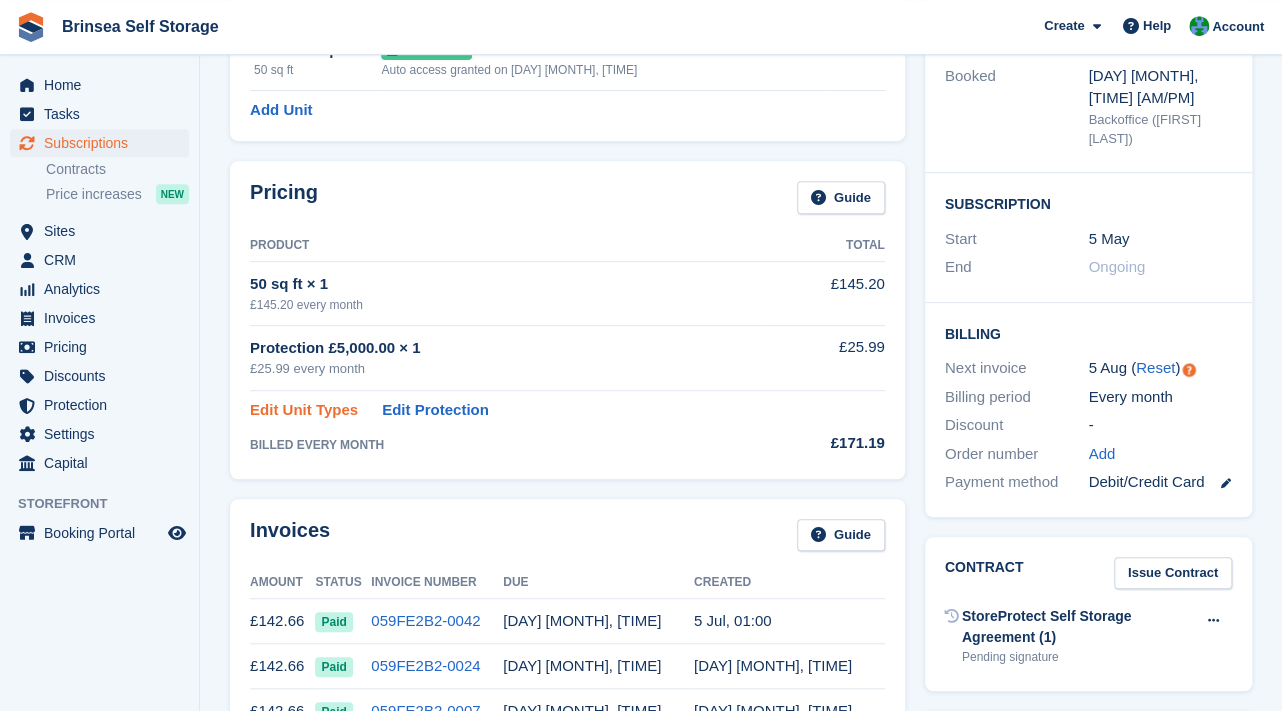 click on "Edit Unit Types" at bounding box center [304, 410] 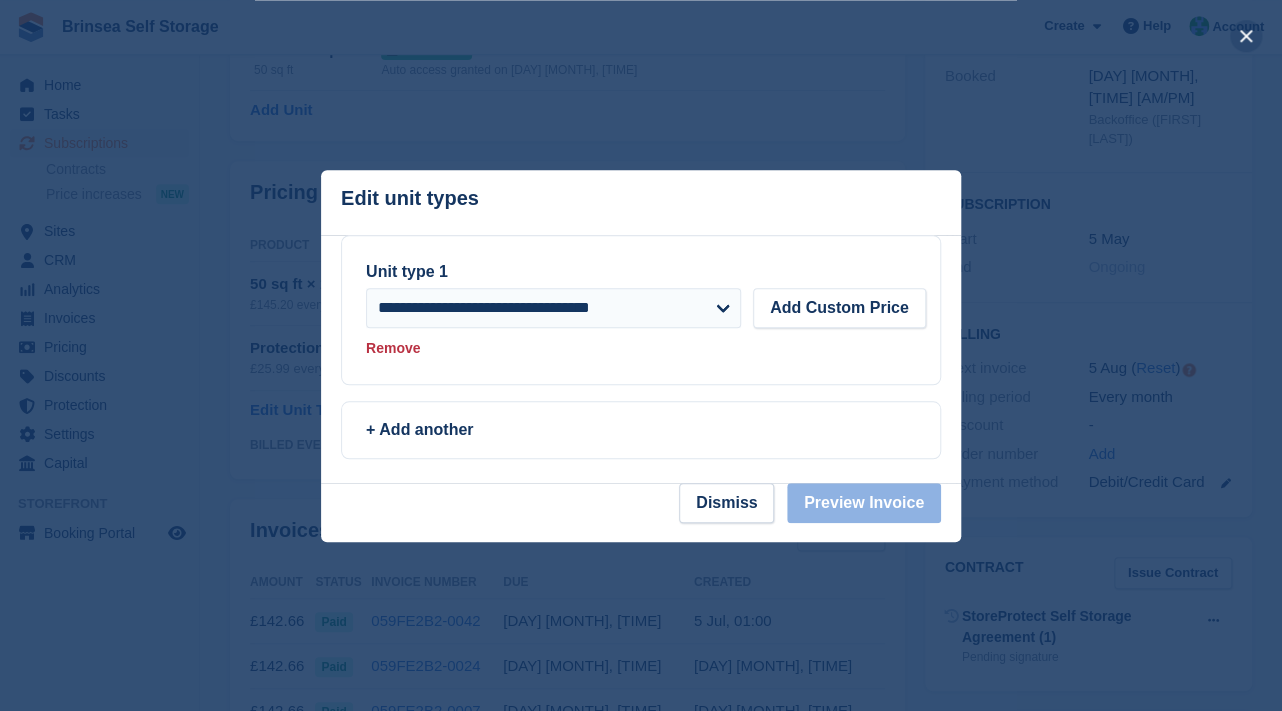 click at bounding box center [1246, 36] 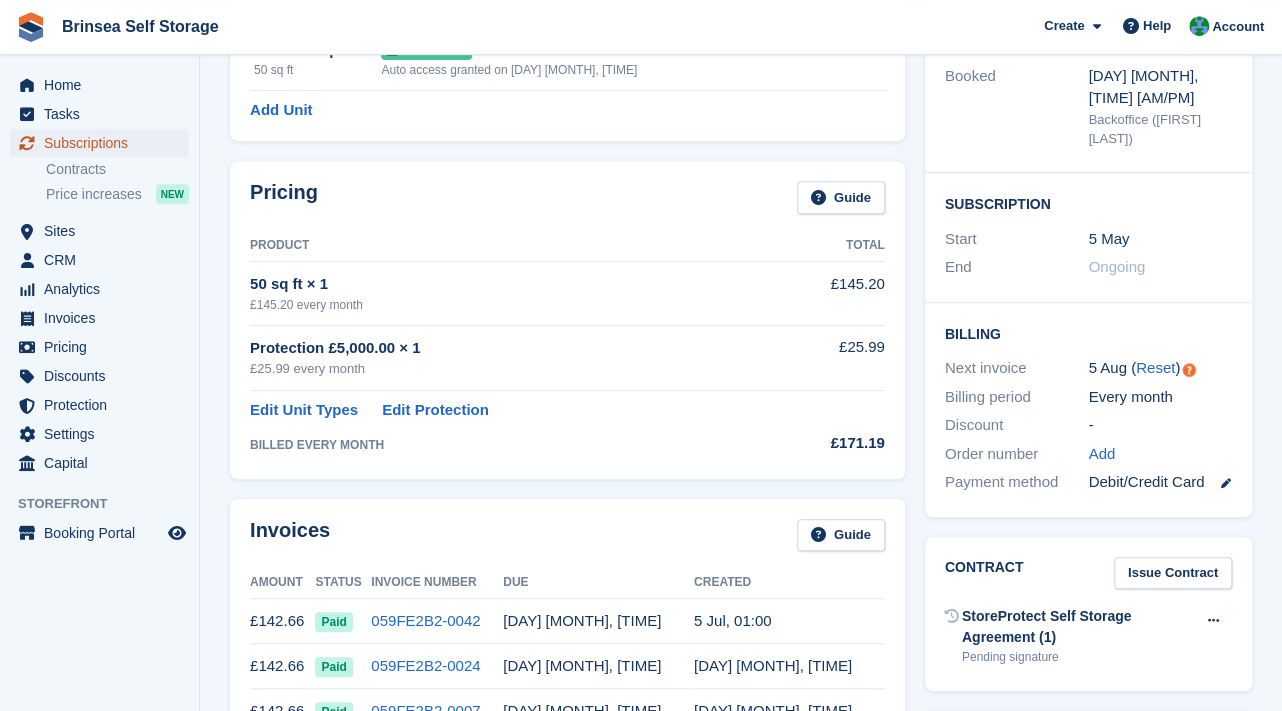 click on "Subscriptions" at bounding box center (104, 143) 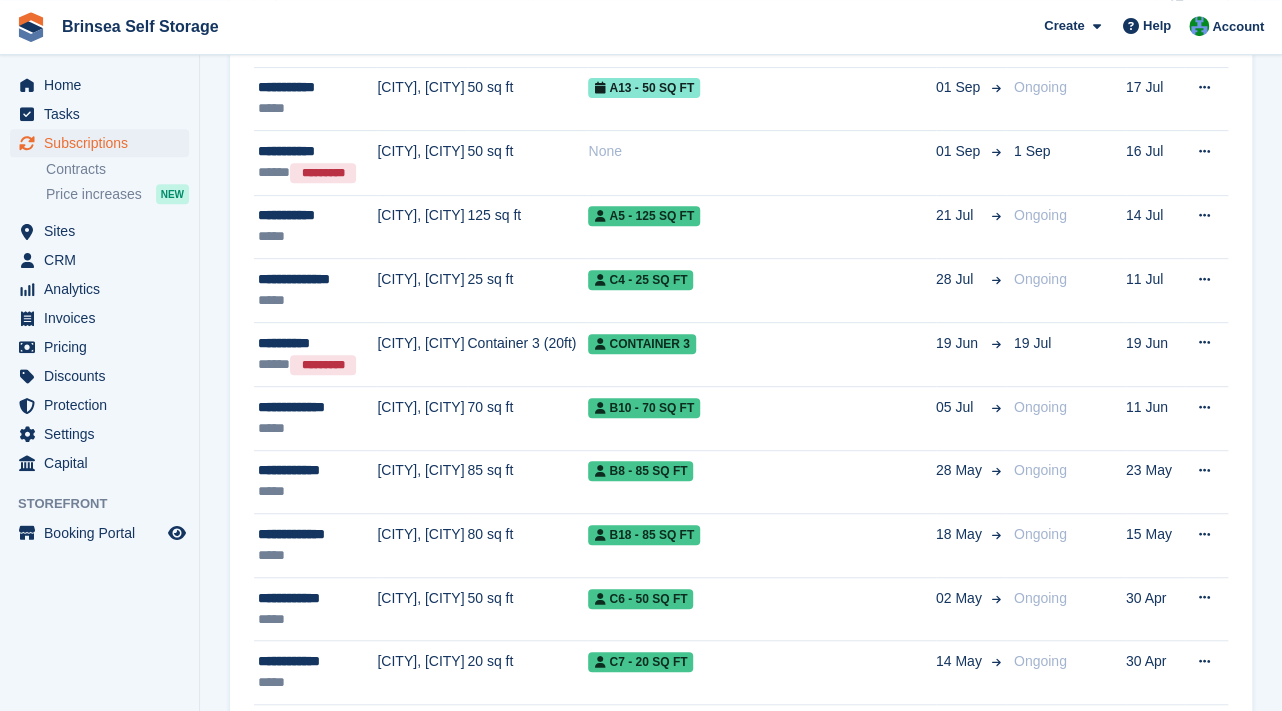 scroll, scrollTop: 0, scrollLeft: 0, axis: both 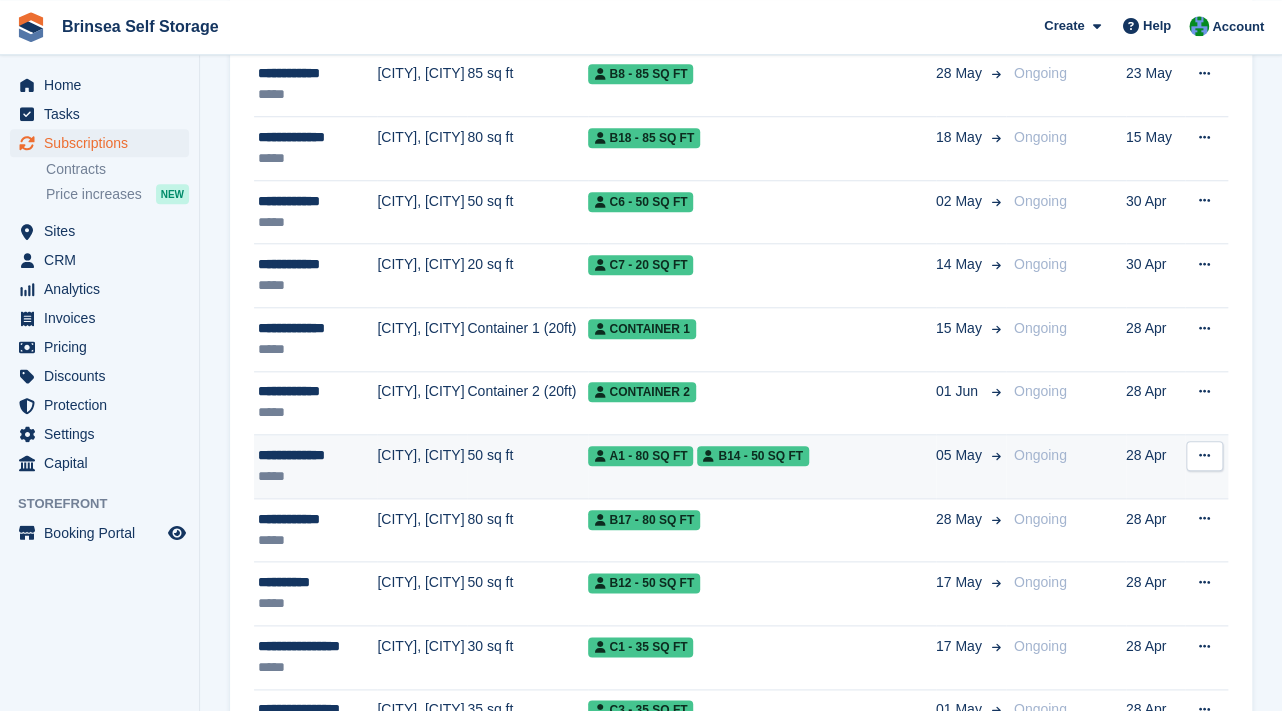 click on "A1 - 80 sq ft   B14 - 50 sq ft" at bounding box center [761, 455] 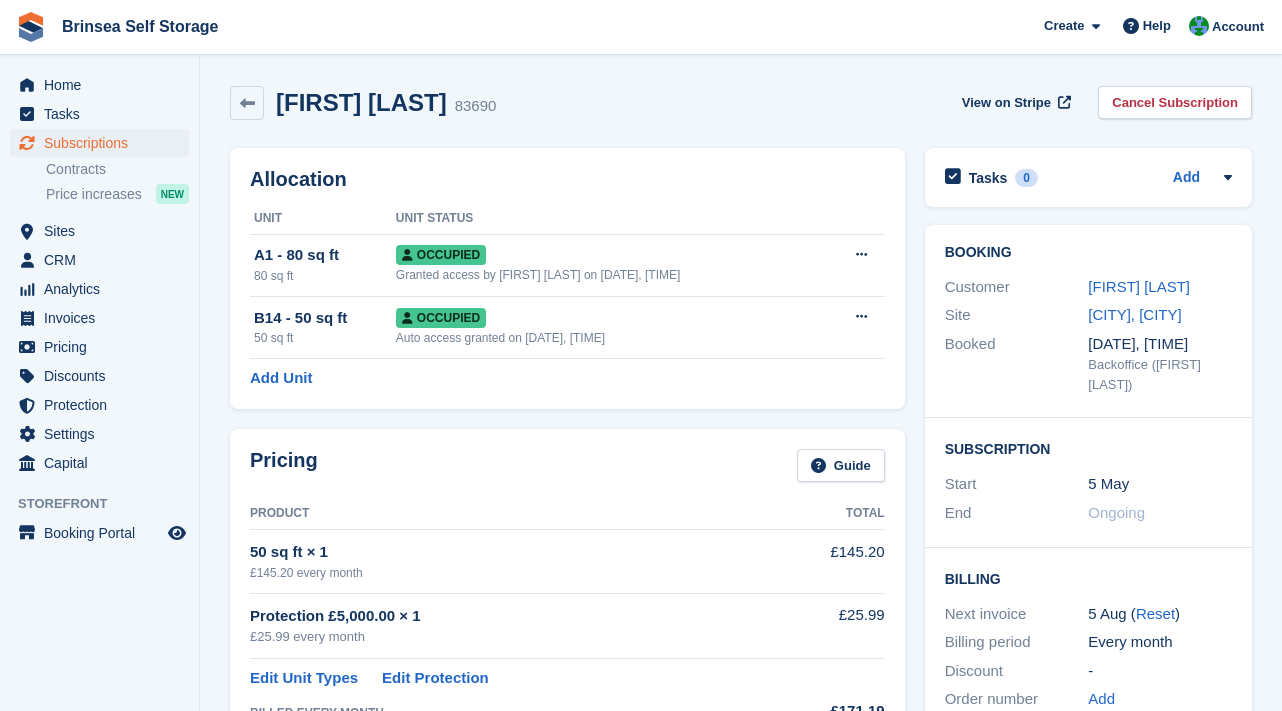 scroll, scrollTop: 0, scrollLeft: 0, axis: both 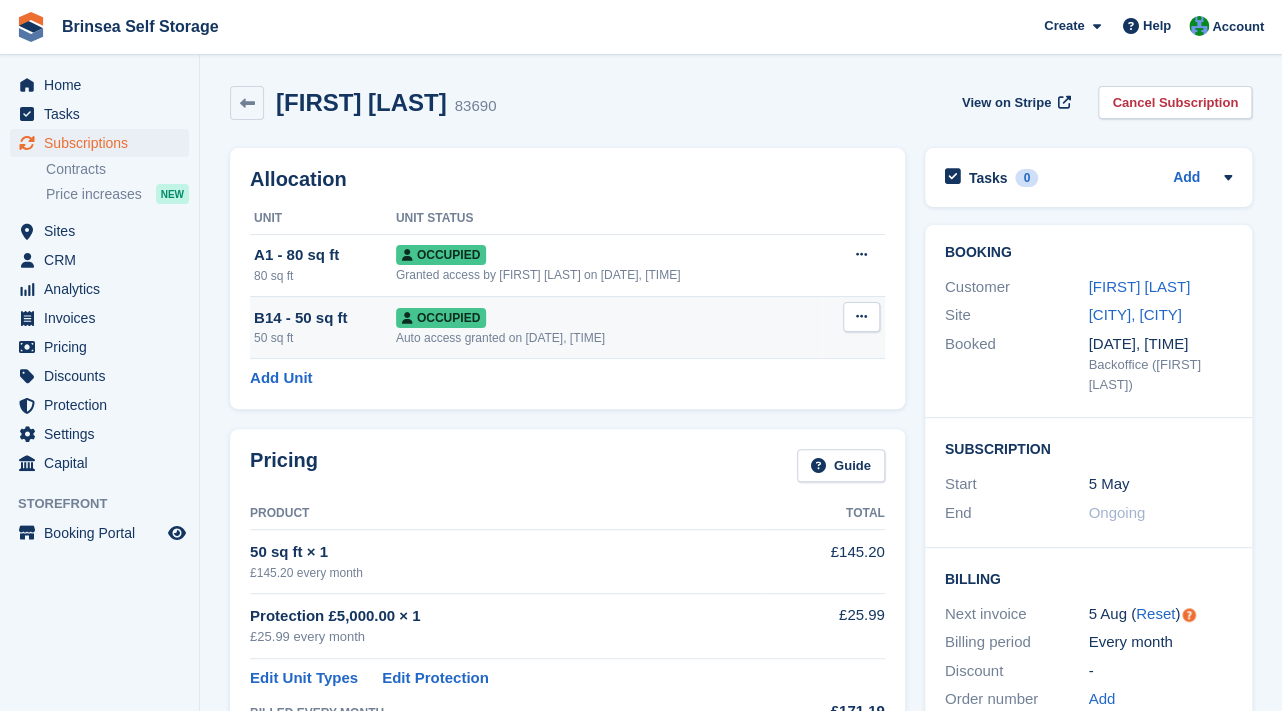 click at bounding box center [861, 316] 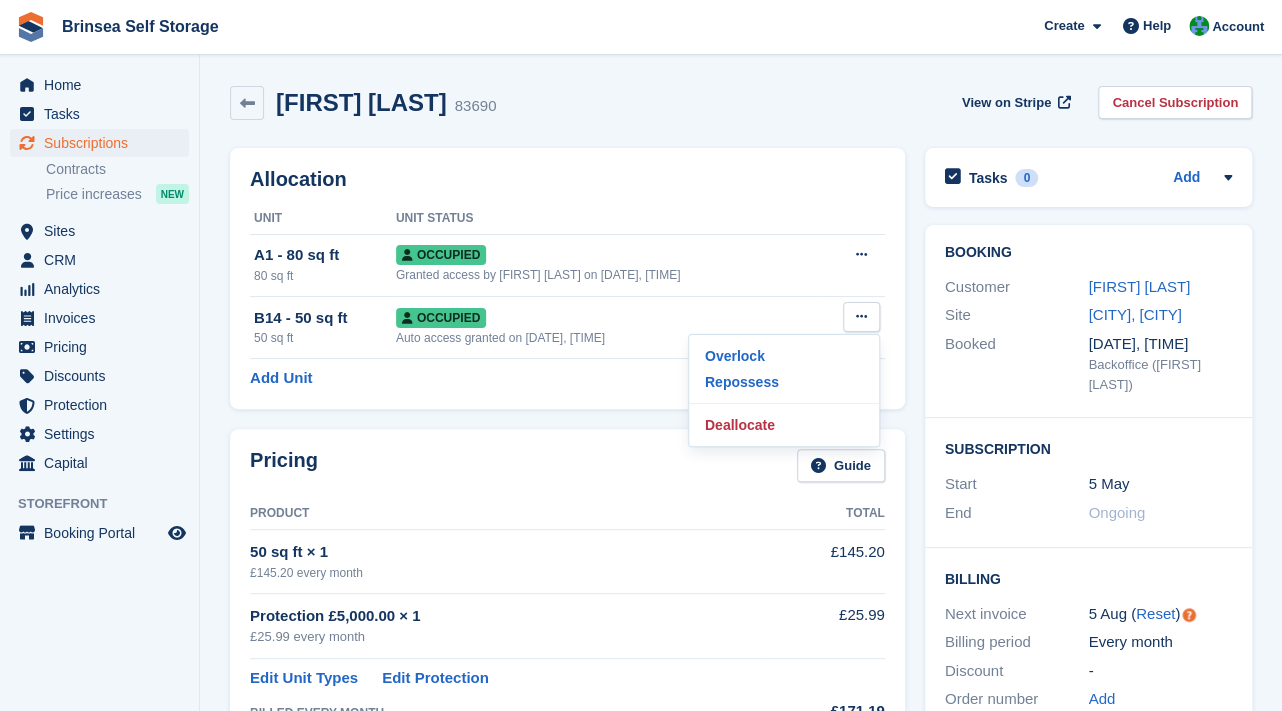 click on "Pricing
Guide
Product
Total
50 sq ft × 1
£145.20 every month
£145.20
Protection £5,000.00 × 1
£25.99 every month
£25.99
Edit Unit Types
Edit Protection
BILLED EVERY MONTH £171.19" at bounding box center (567, 587) 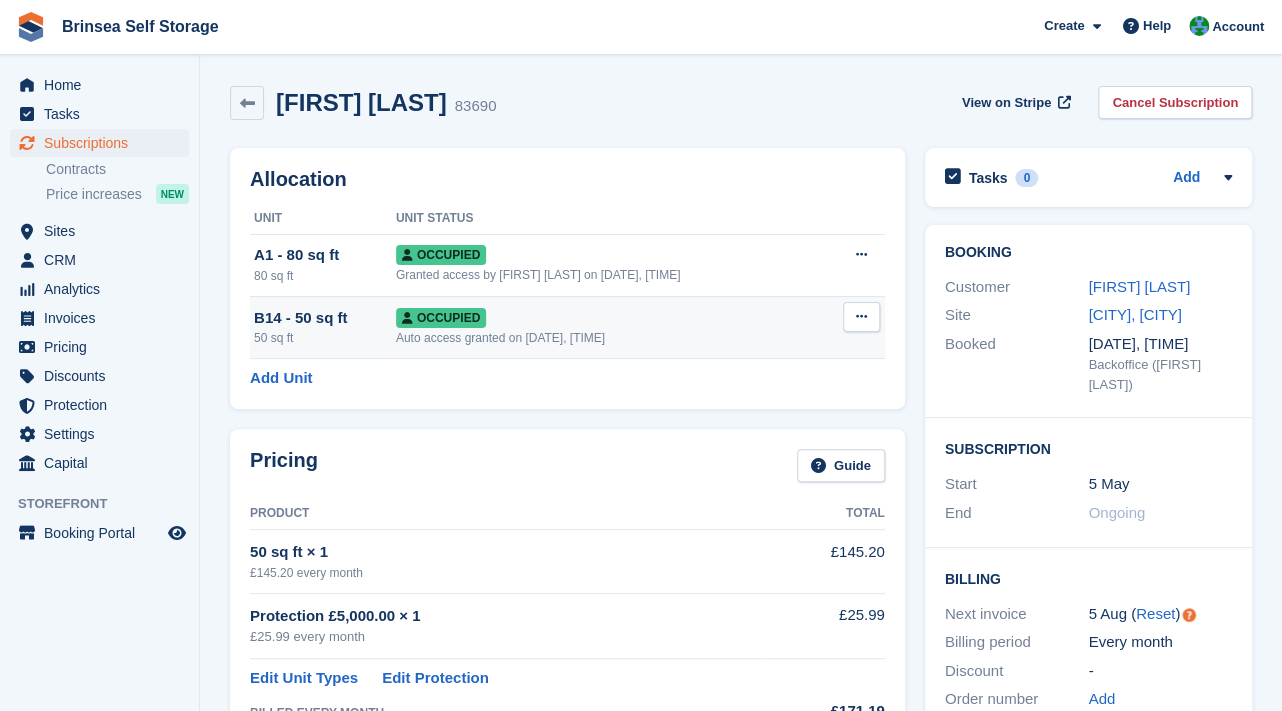 click on "Occupied" at bounding box center (441, 318) 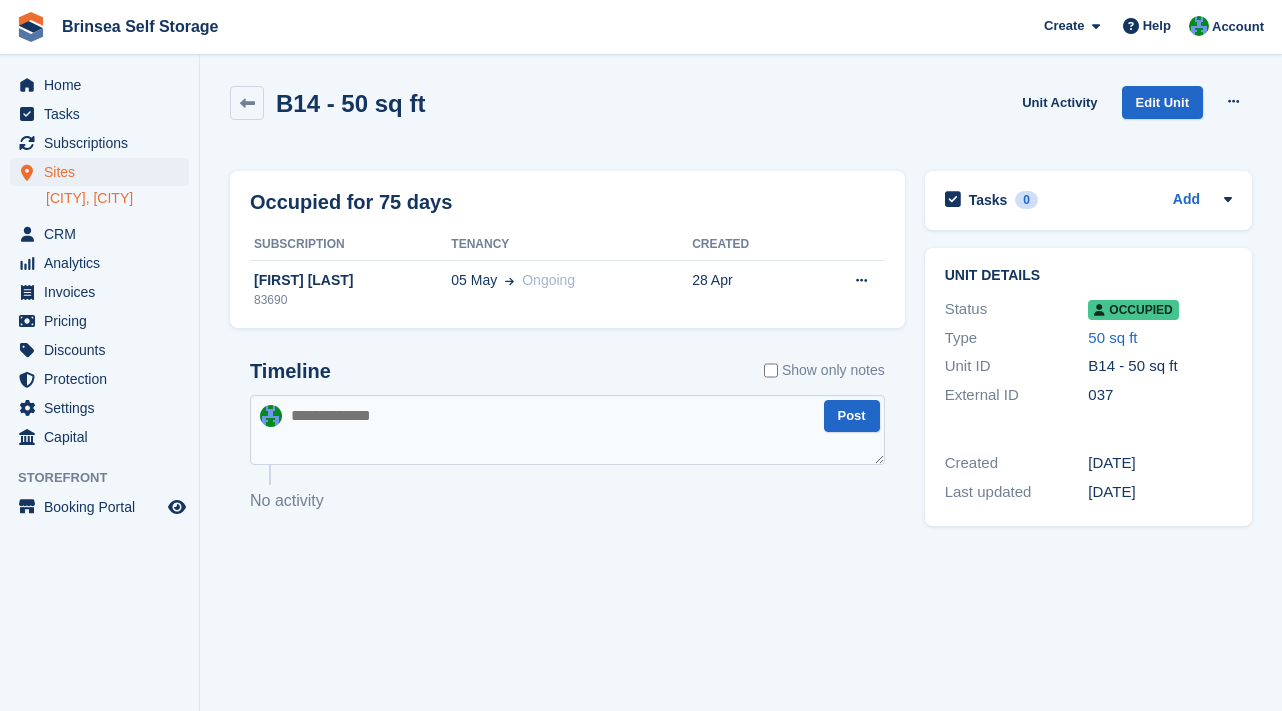 scroll, scrollTop: 0, scrollLeft: 0, axis: both 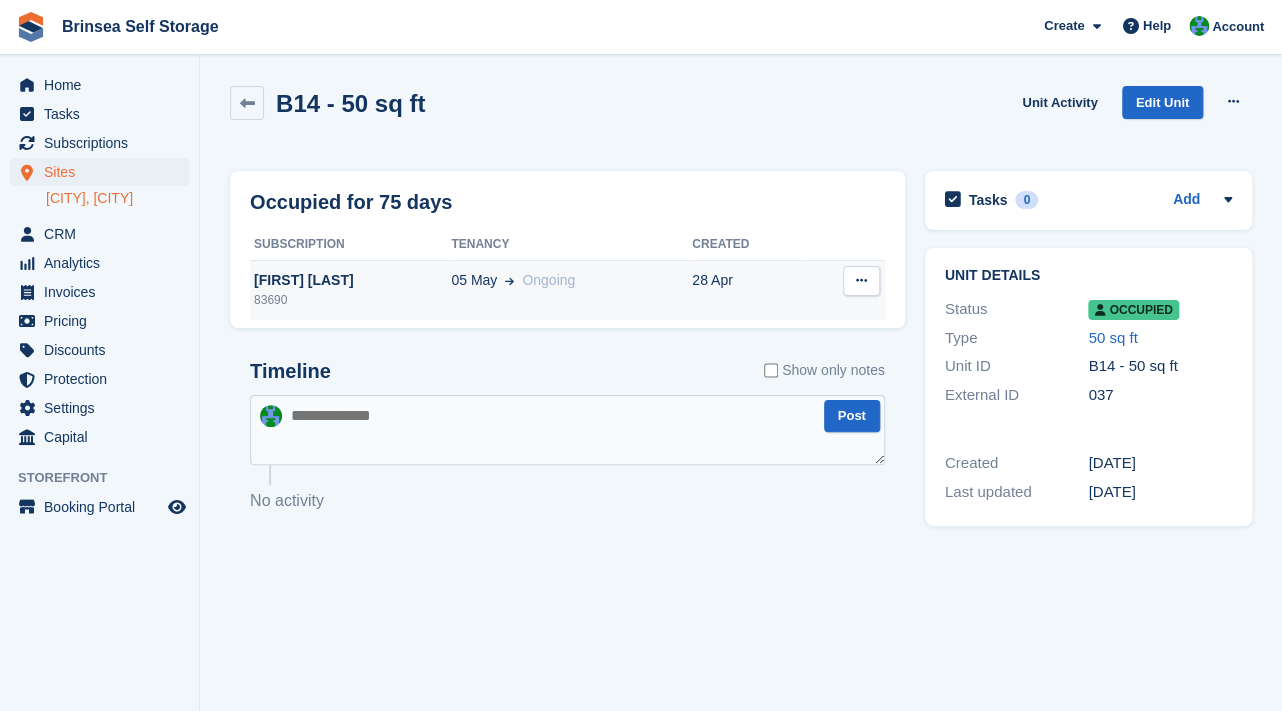 click at bounding box center (861, 280) 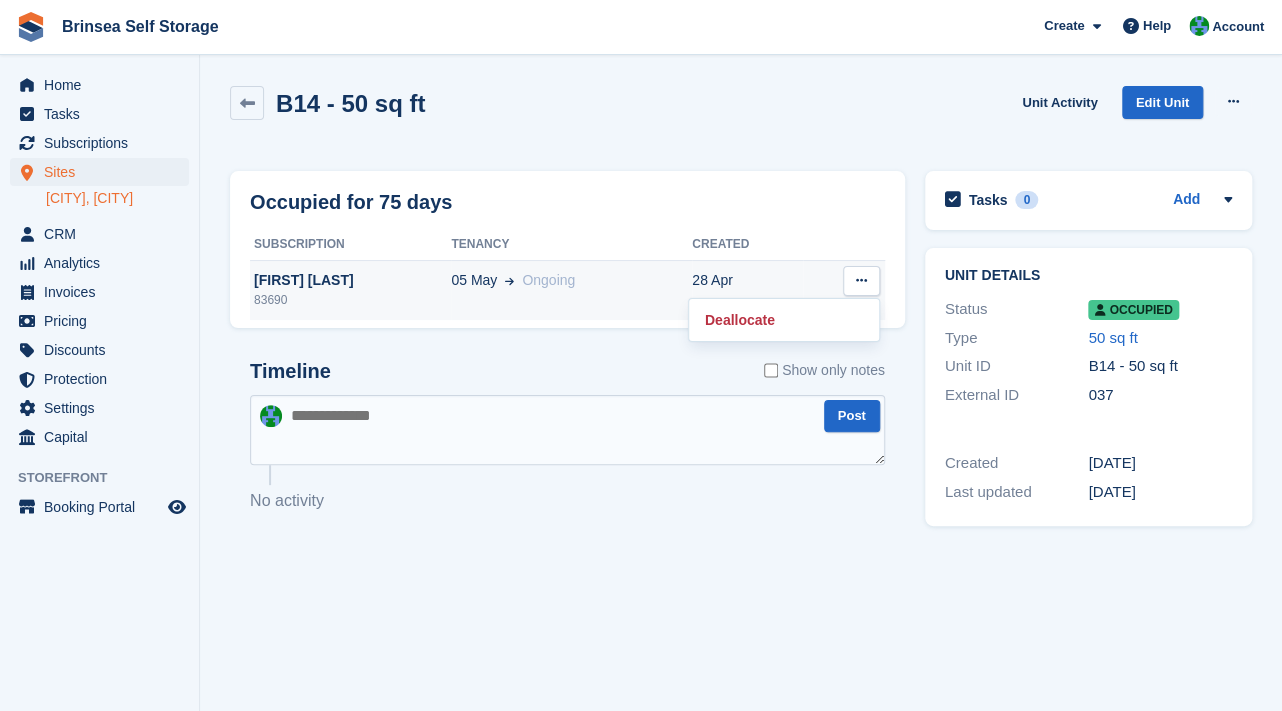 click on "28 Apr" at bounding box center (747, 290) 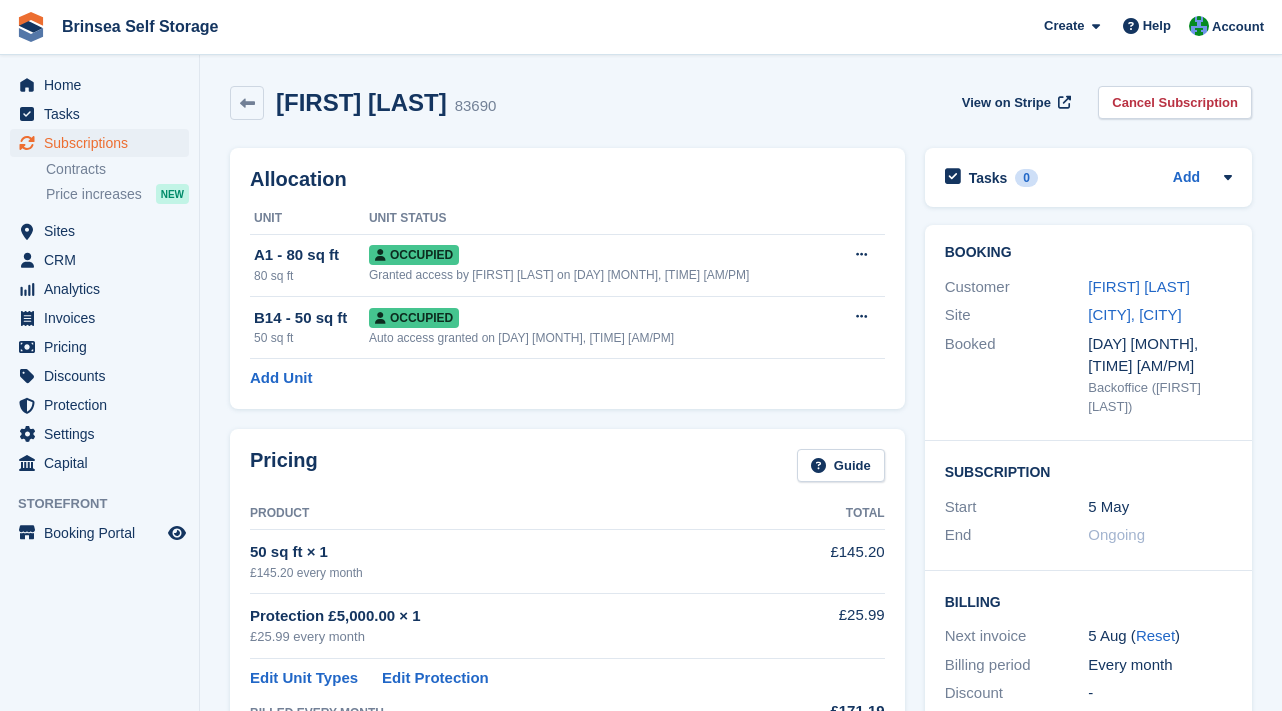scroll, scrollTop: 0, scrollLeft: 0, axis: both 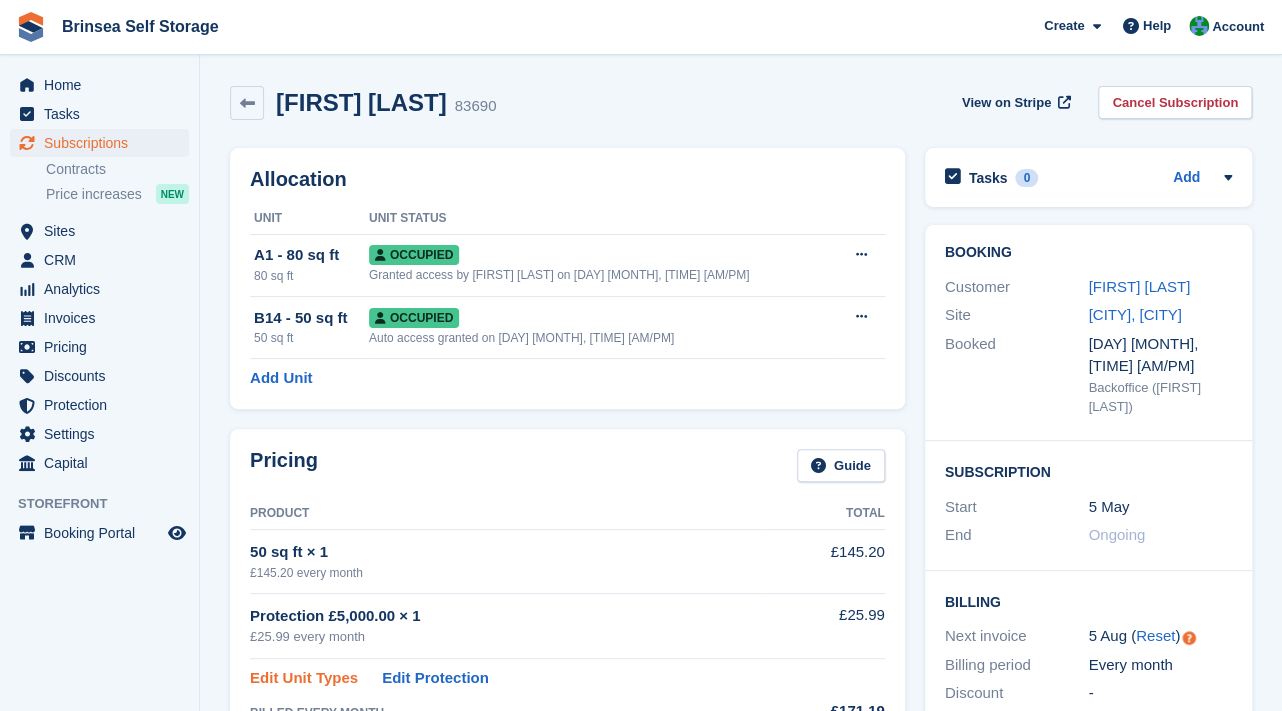 click on "Edit Unit Types" at bounding box center [304, 678] 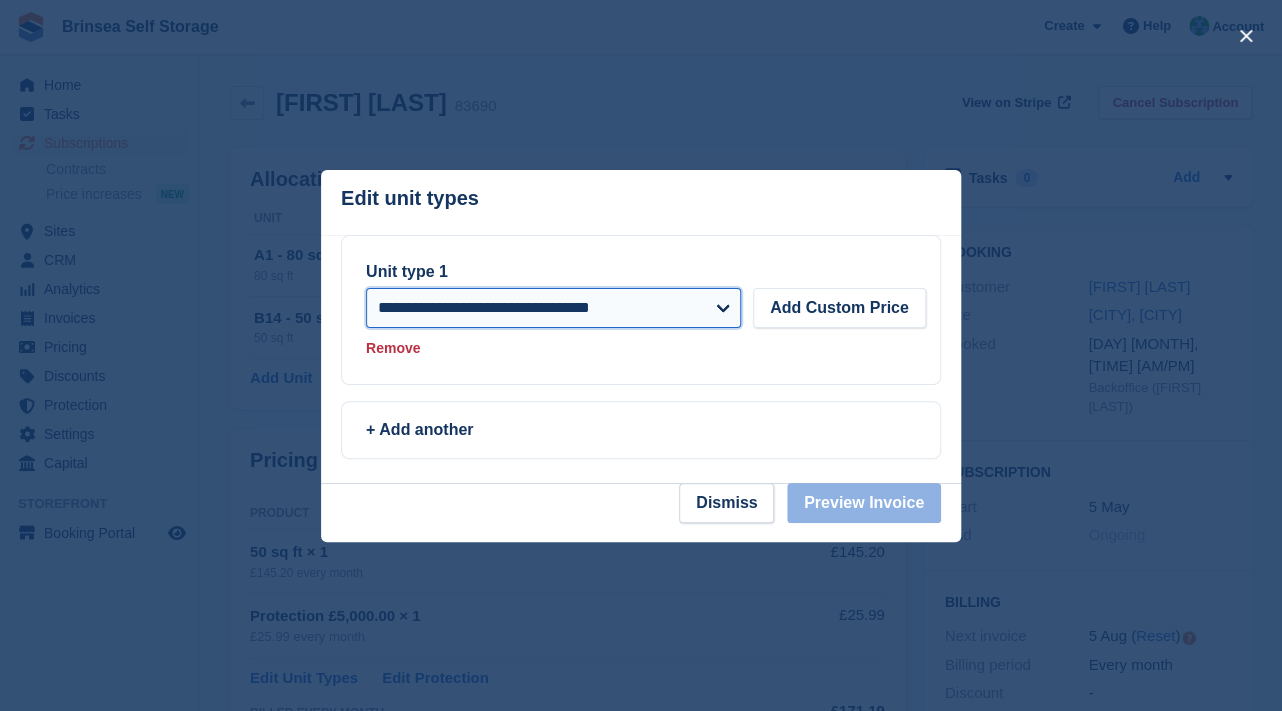 click on "**********" at bounding box center [553, 308] 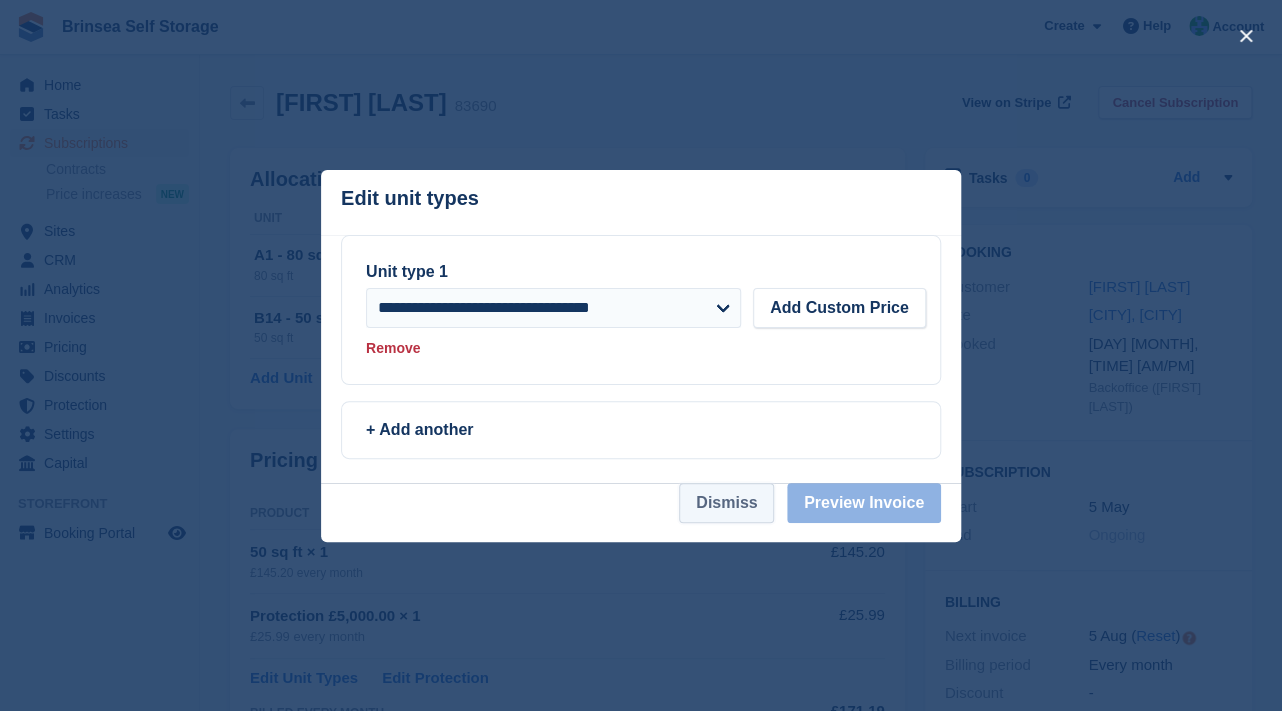 click on "Dismiss" at bounding box center [726, 503] 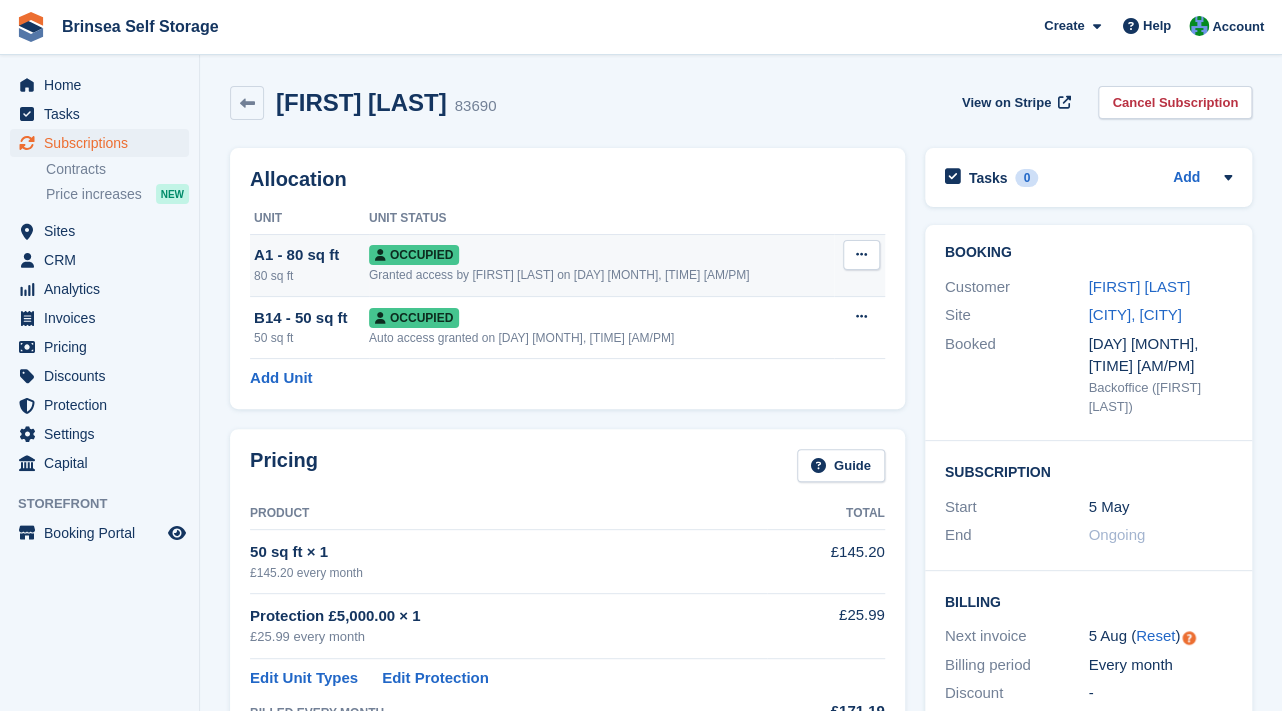 click on "Occupied" at bounding box center (414, 255) 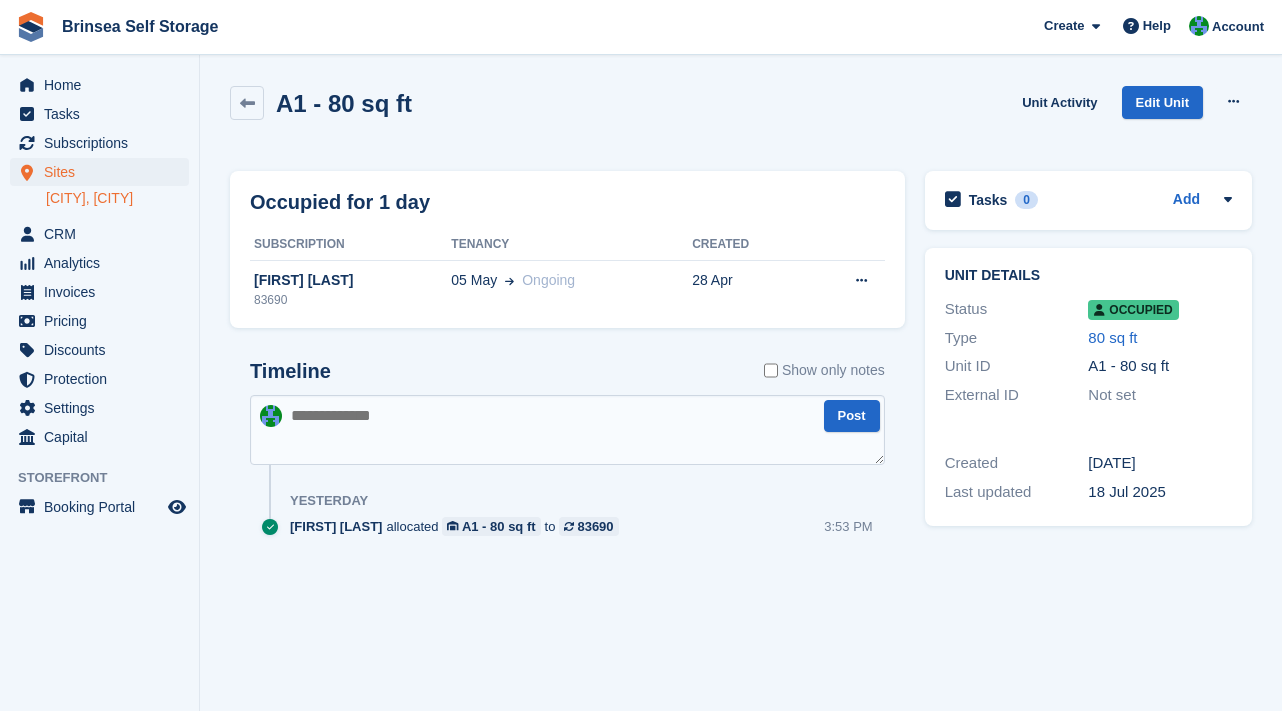 scroll, scrollTop: 0, scrollLeft: 0, axis: both 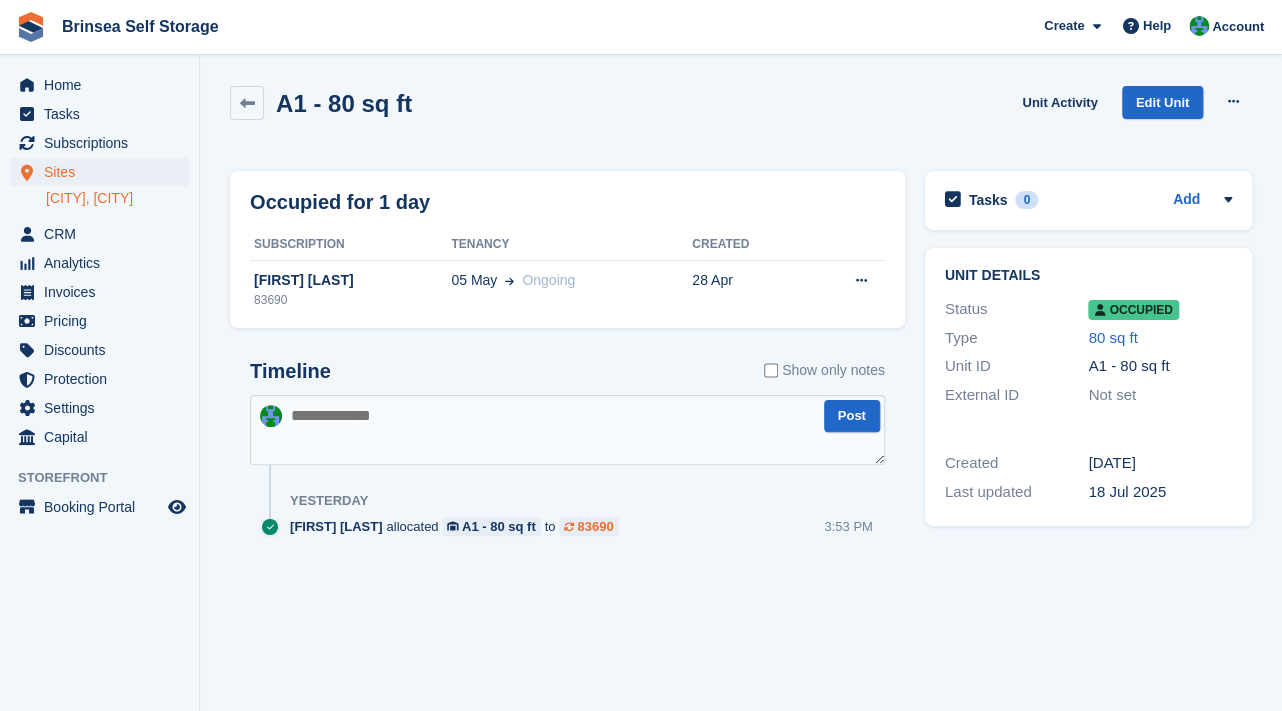 click on "83690" at bounding box center [595, 526] 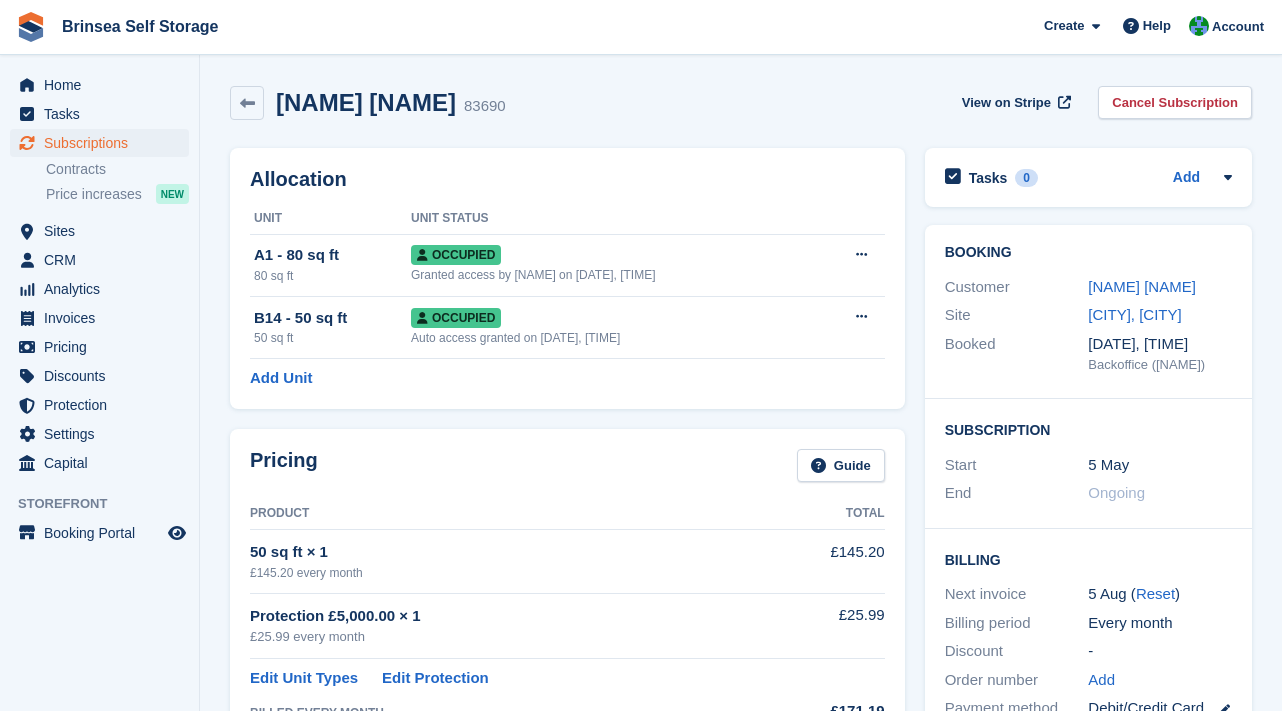 scroll, scrollTop: 0, scrollLeft: 0, axis: both 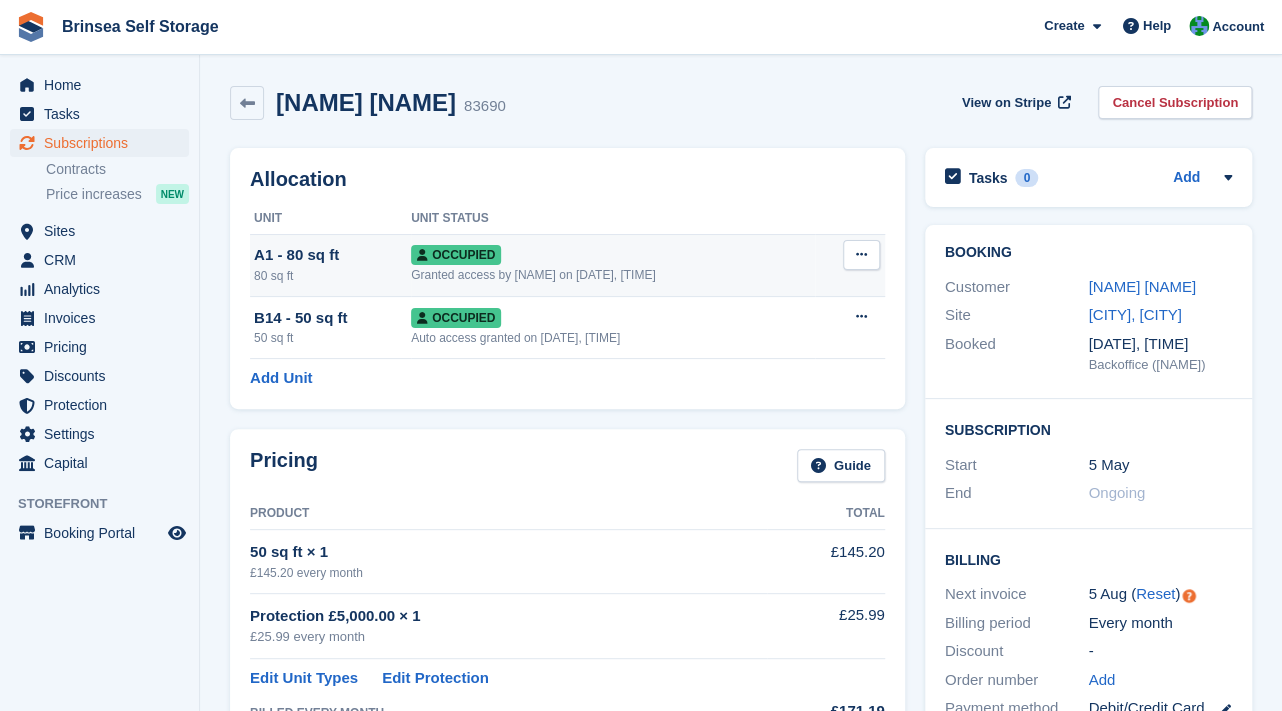 click on "Occupied" at bounding box center (456, 255) 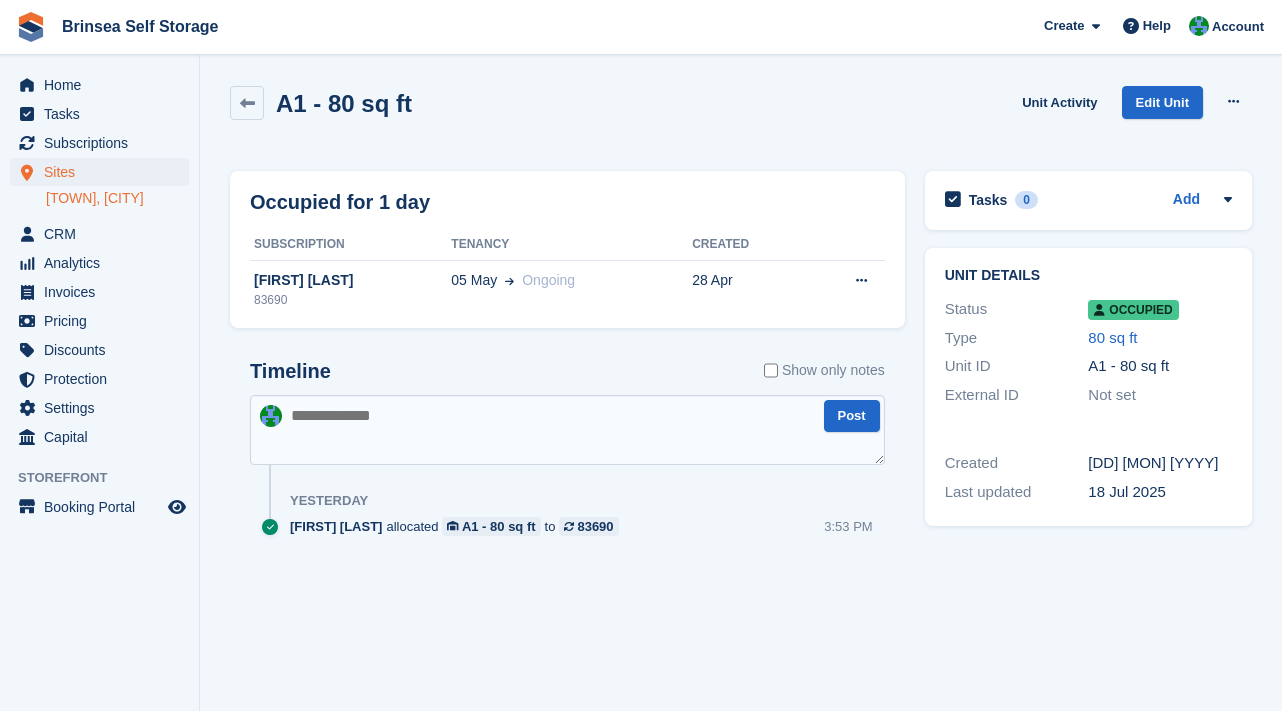 scroll, scrollTop: 0, scrollLeft: 0, axis: both 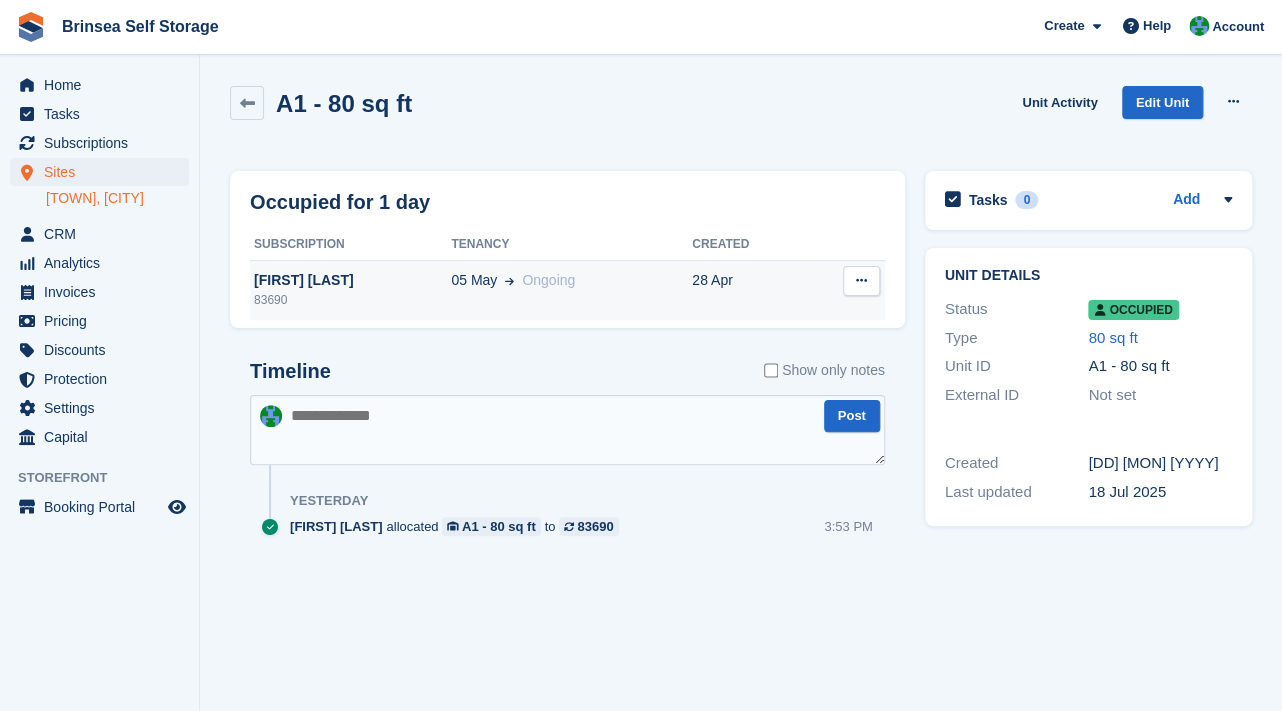 click on "[NAME] [NAME]" at bounding box center (350, 280) 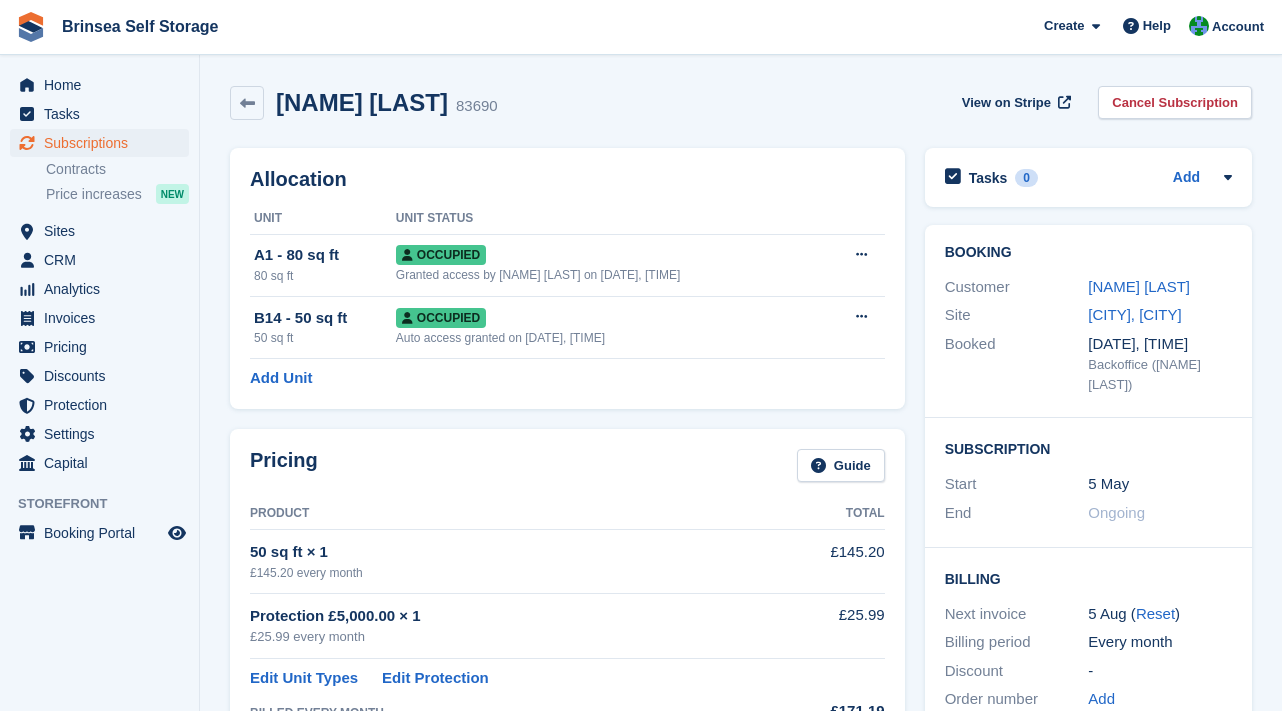 scroll, scrollTop: 0, scrollLeft: 0, axis: both 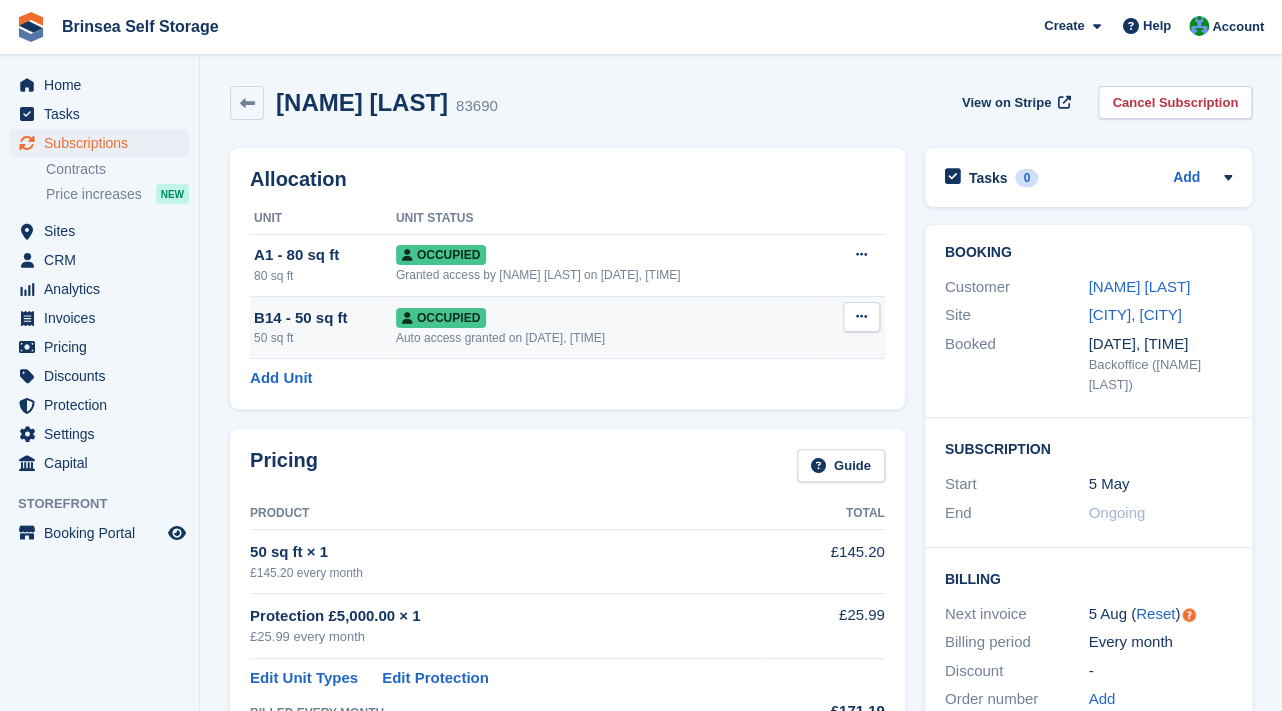 click on "B14 - 50 sq ft" at bounding box center [325, 318] 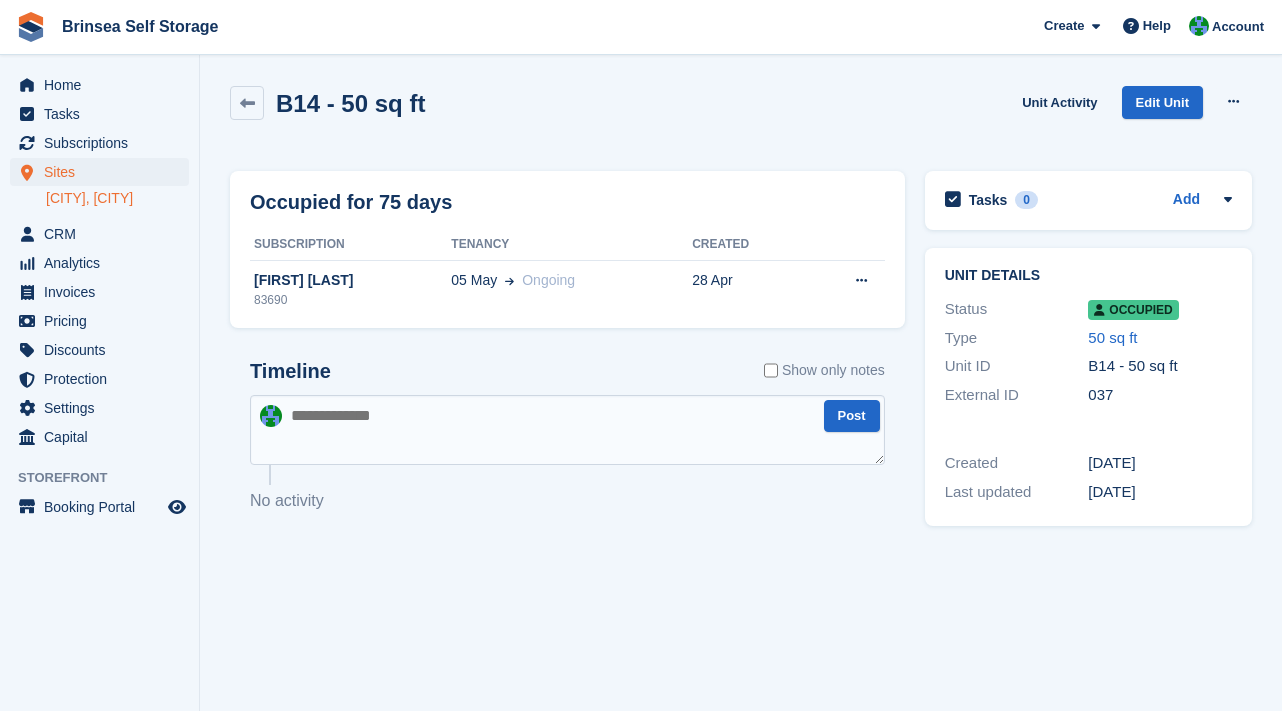 scroll, scrollTop: 0, scrollLeft: 0, axis: both 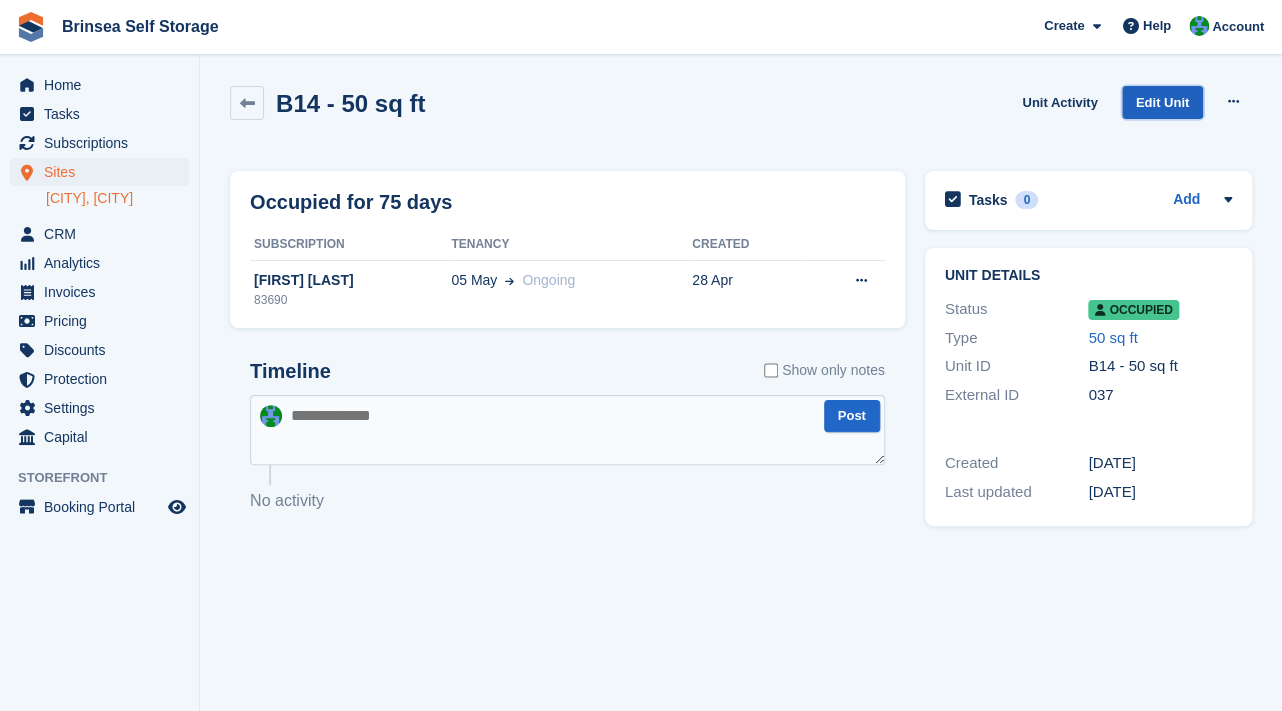 click on "Edit Unit" at bounding box center (1162, 102) 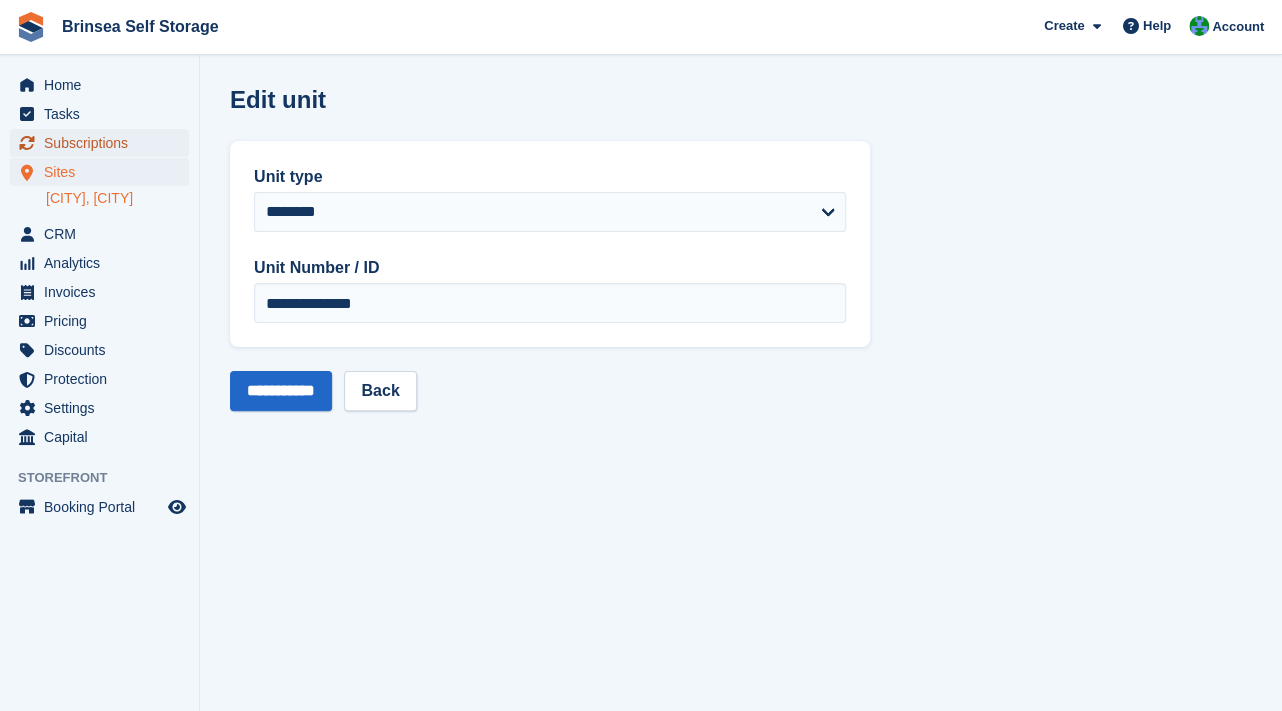 click on "Subscriptions" at bounding box center (104, 143) 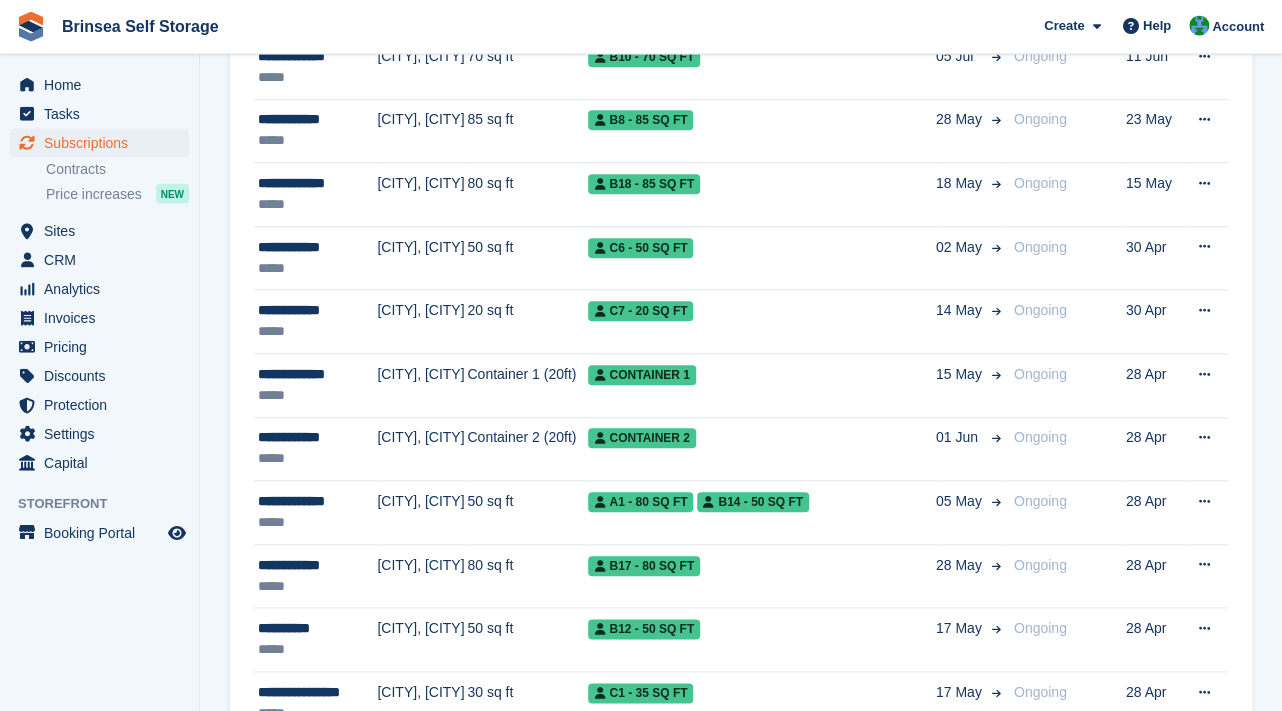 scroll, scrollTop: 648, scrollLeft: 0, axis: vertical 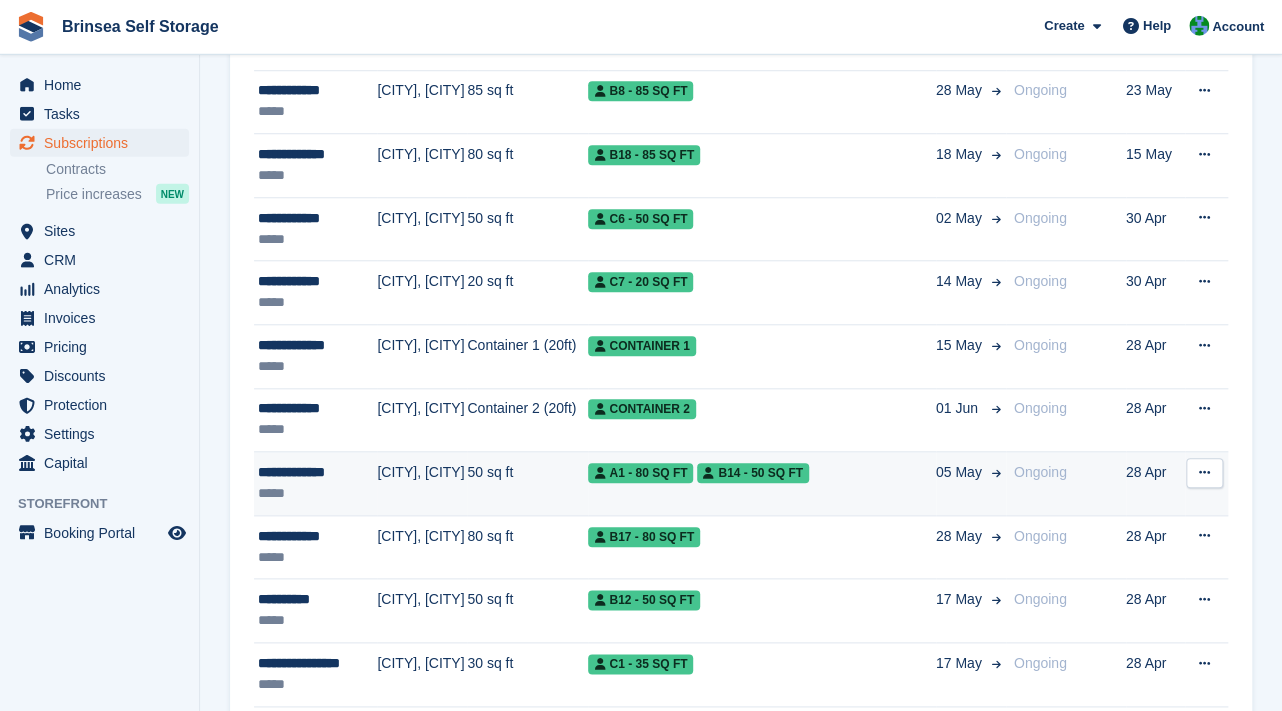 click on "[CITY], [CITY]" at bounding box center (422, 484) 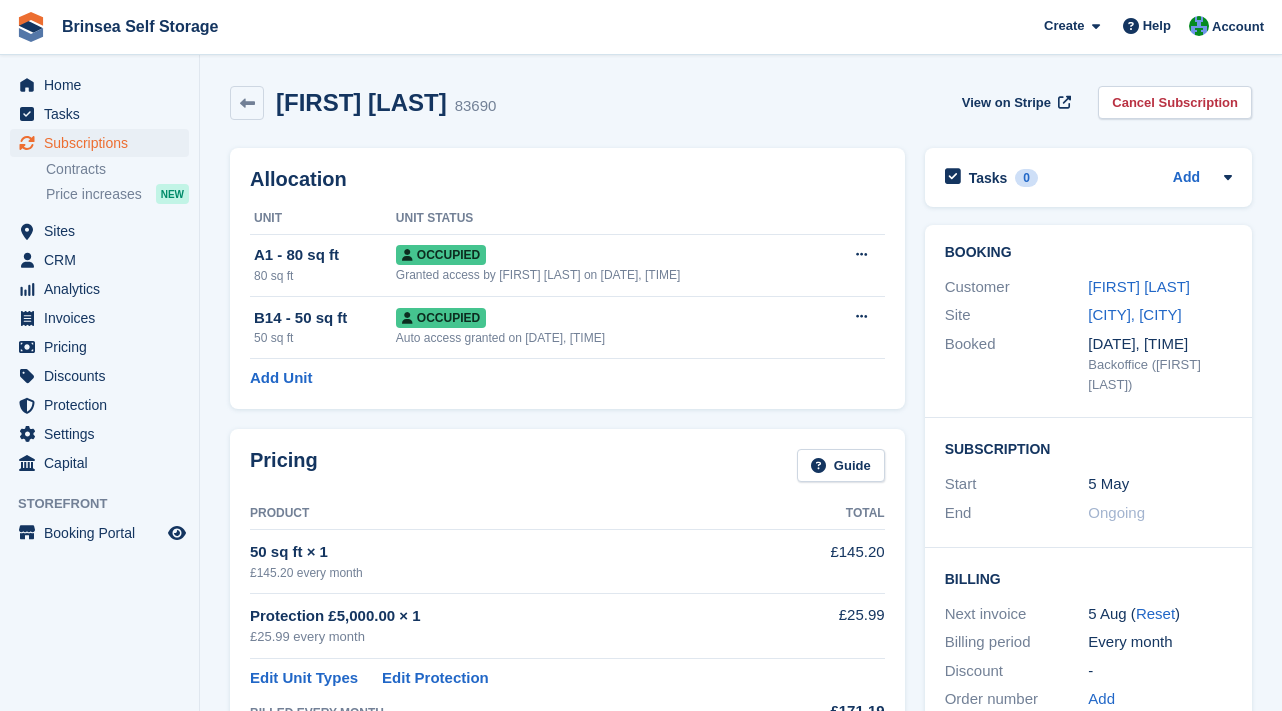 scroll, scrollTop: 0, scrollLeft: 0, axis: both 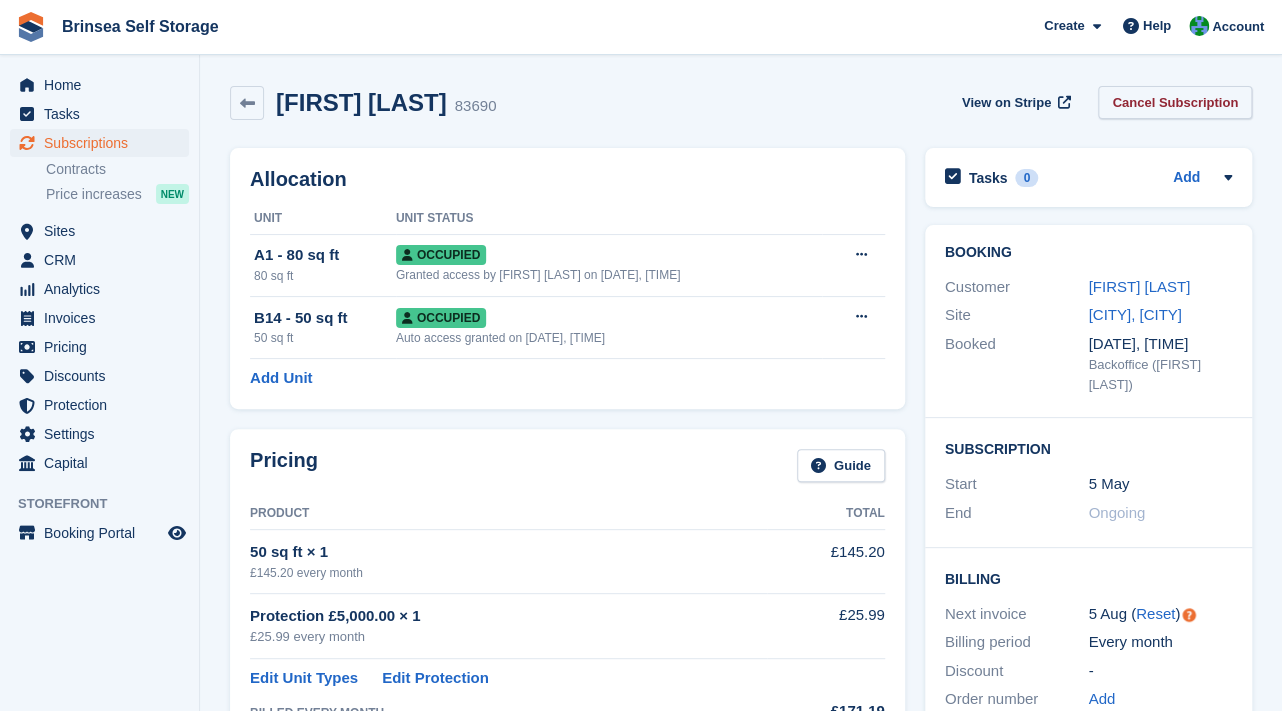 click on "Cancel Subscription" at bounding box center [1175, 102] 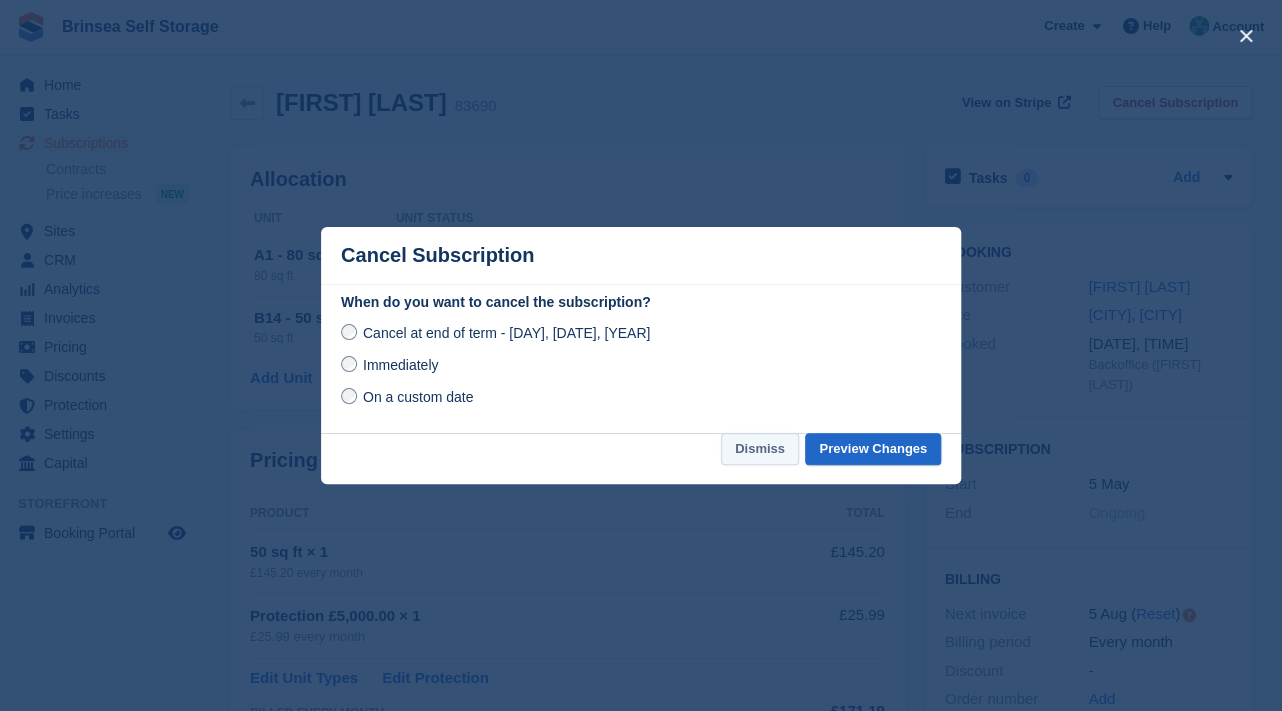 click on "Dismiss" at bounding box center [760, 449] 